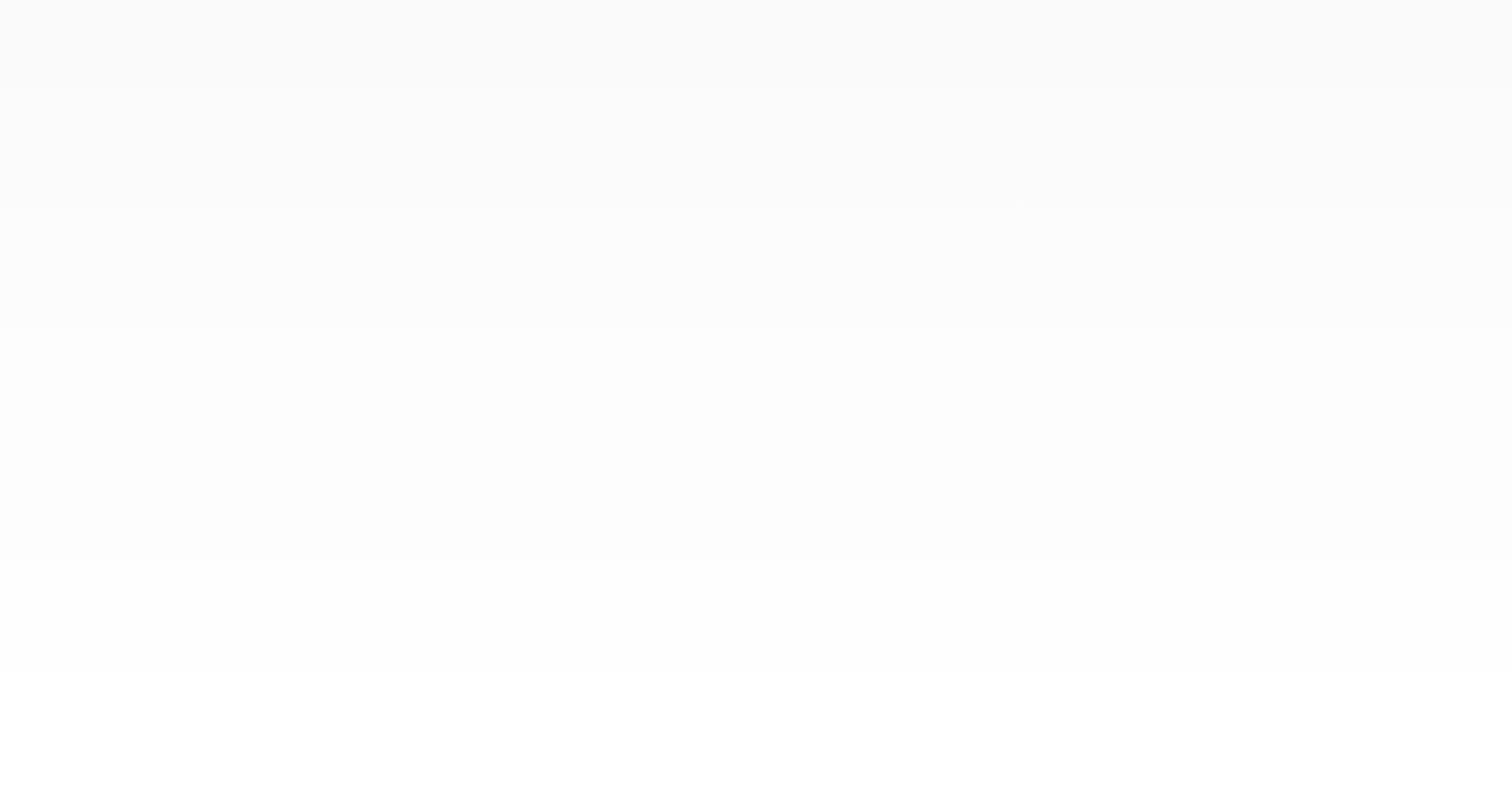 scroll, scrollTop: 0, scrollLeft: 0, axis: both 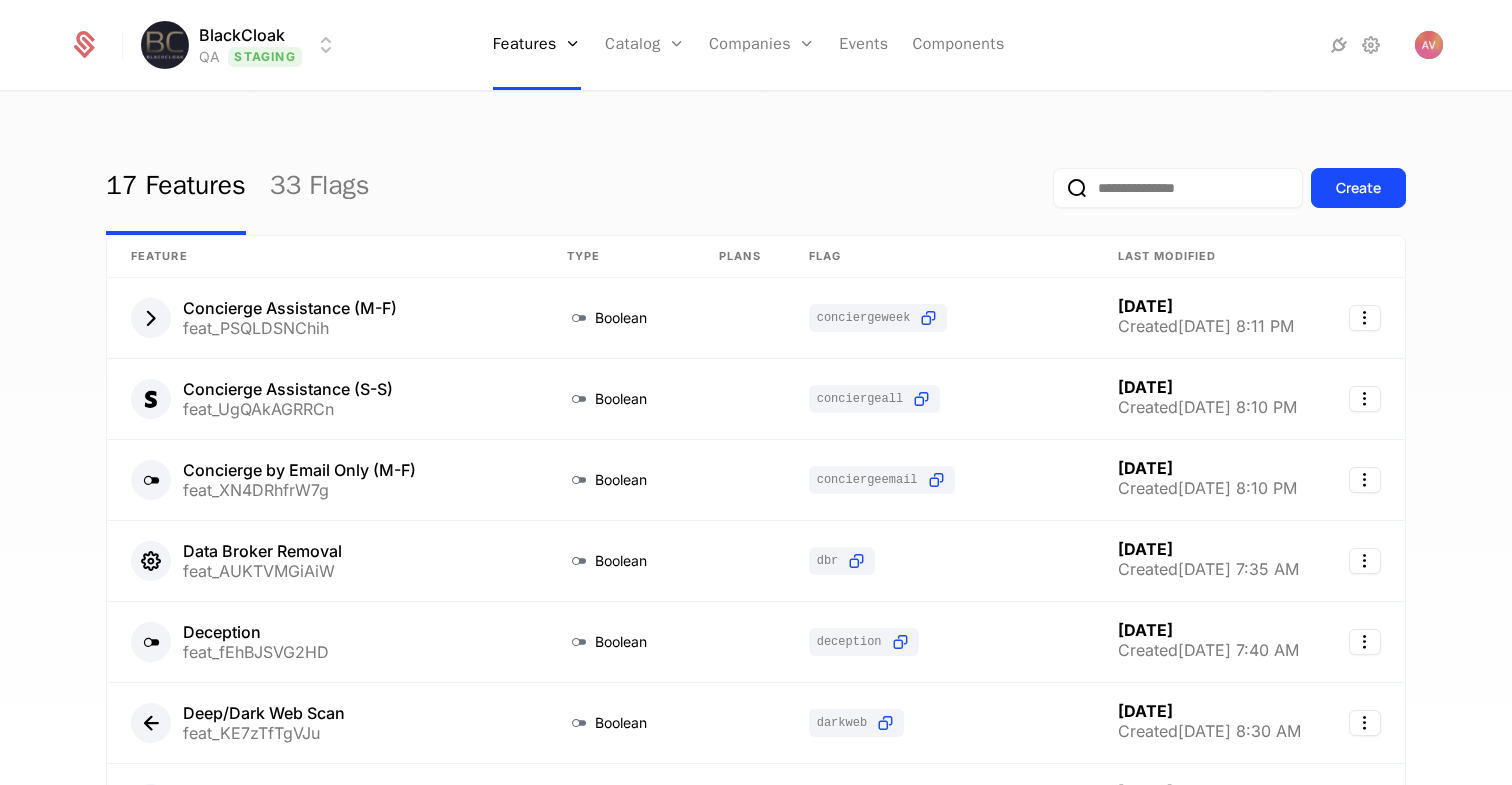 click on "BlackCloak QA Staging Features Features Flags Catalog Plans Add Ons Configuration Companies Companies Users Events Components 17 Features 33 Flags Create Feature Type Plans Flag Last Modified Concierge Assistance (M-F) feat_PSQLDSNChih Boolean conciergeweek [DATE] Created  [DATE] 8:11 PM Concierge Assistance (S-S) feat_UgQAkAGRRCn Boolean conciergeall [DATE] Created  [DATE] 8:10 PM Concierge by Email Only (M-F) feat_XN4DRhfrW7g Boolean conciergeemail [DATE] Created  [DATE] 8:10 PM Data Broker Removal feat_AUKTVMGiAiW Boolean dbr [DATE] Created  [DATE] 7:35 AM Deception feat_fEhBJSVG2HD Boolean deception [DATE] Created  [DATE] 7:40 AM Deep/Dark Web Scan feat_KE7zTfTgVJu Boolean darkweb [DATE] Created  [DATE] 8:30 AM Device Protection & Monitoring - Computers feat_BaqvgqjP8LT Boolean antimalwareprotectioncomputers [DATE] Created  [DATE] 8:05 PM Device Protection & Monitoring - Mobile feat_3uGwkiH7Ufm Boolean antimalwareprotectionmobile" at bounding box center (756, 392) 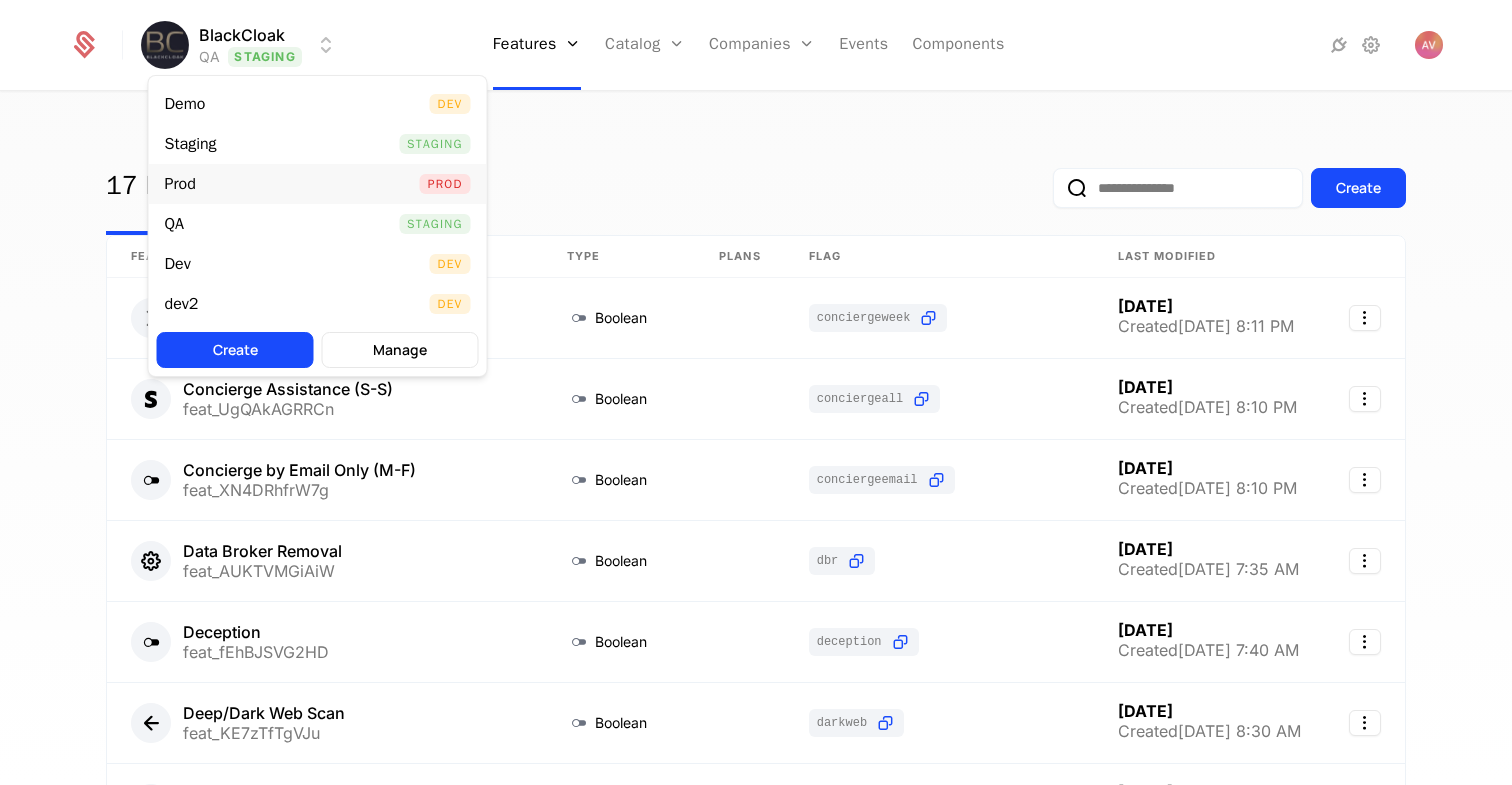 click on "Prod Prod" at bounding box center (318, 184) 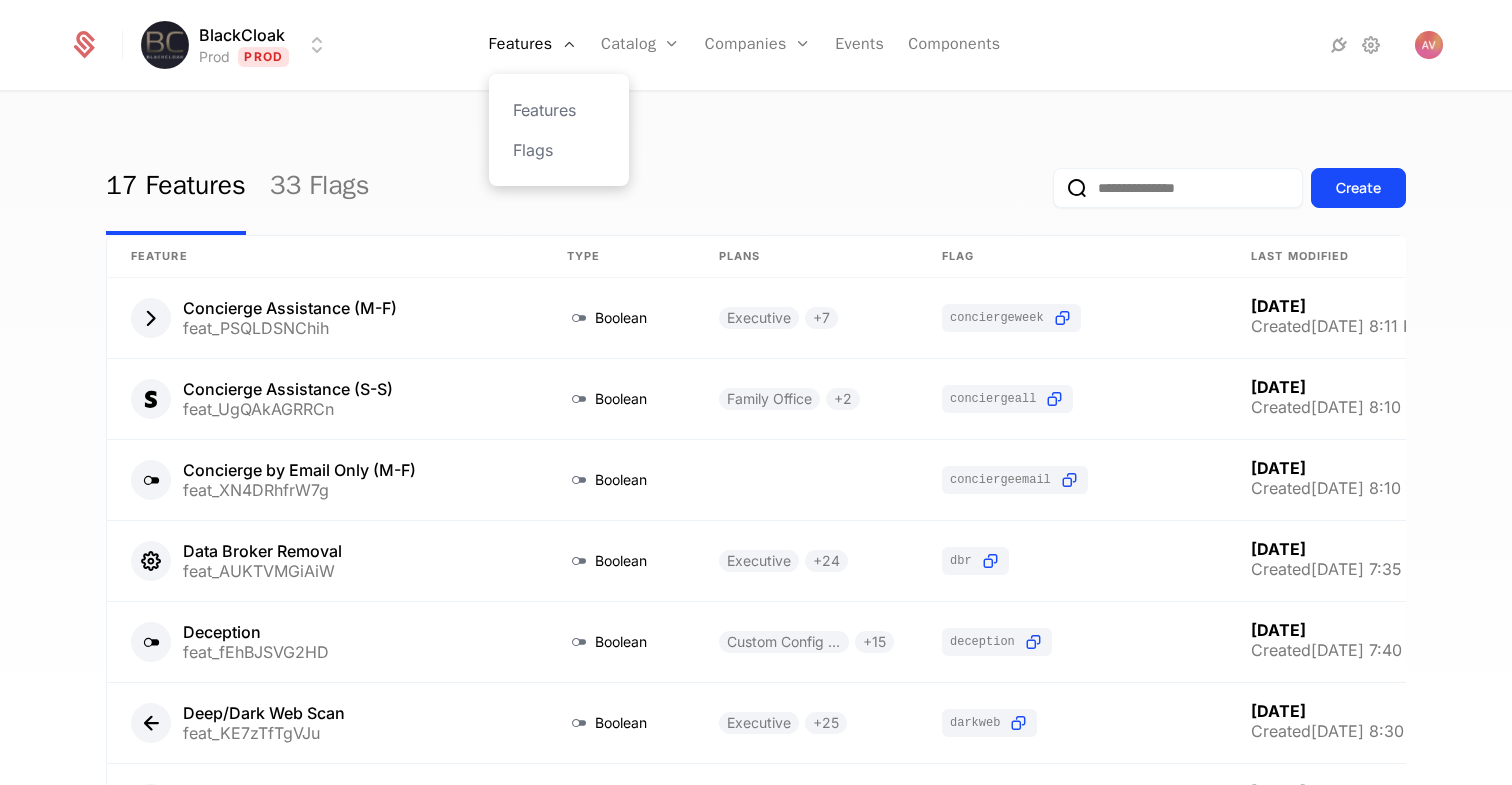 click on "Features Flags" at bounding box center [559, 130] 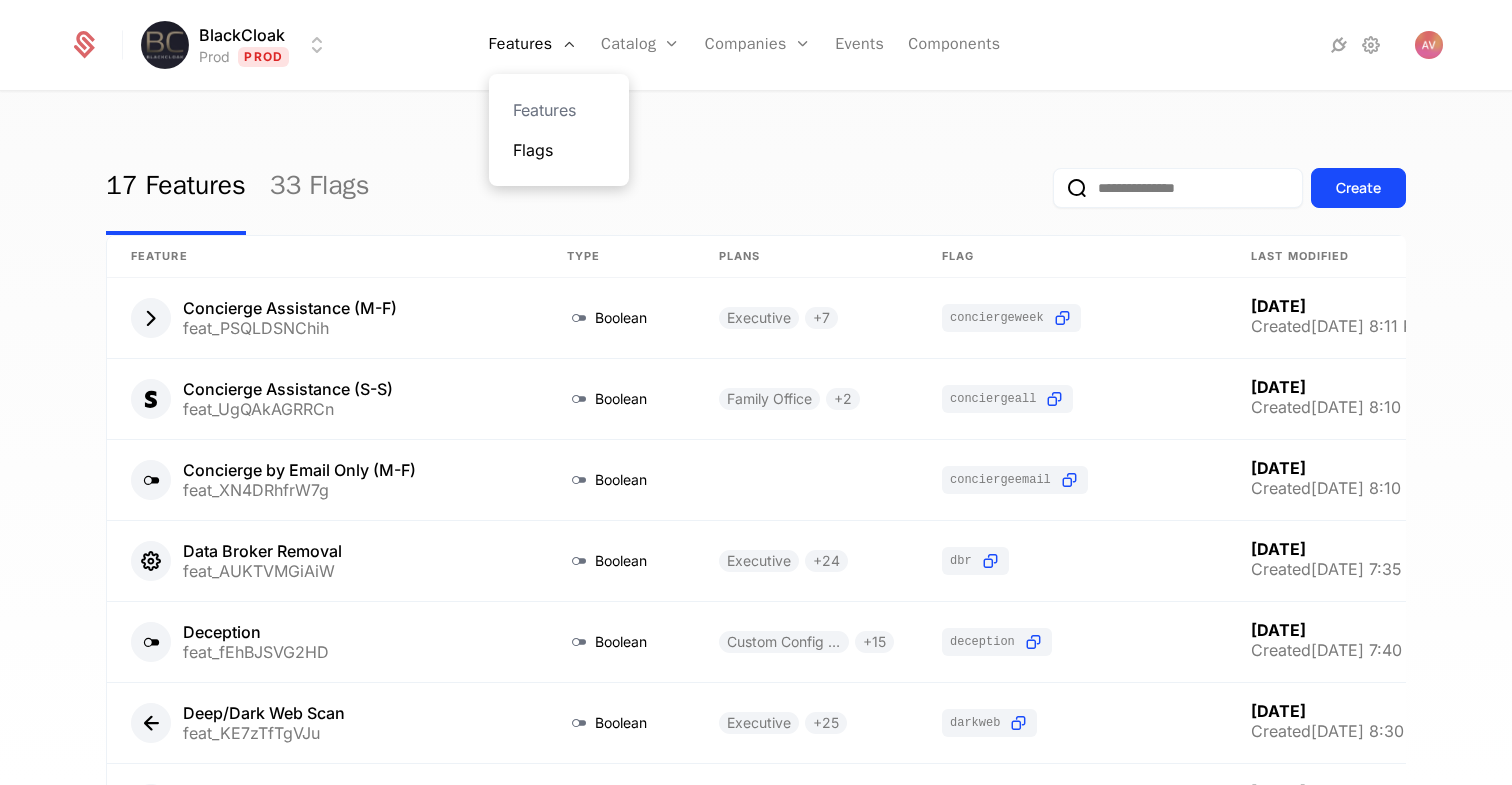 click on "Flags" at bounding box center [559, 150] 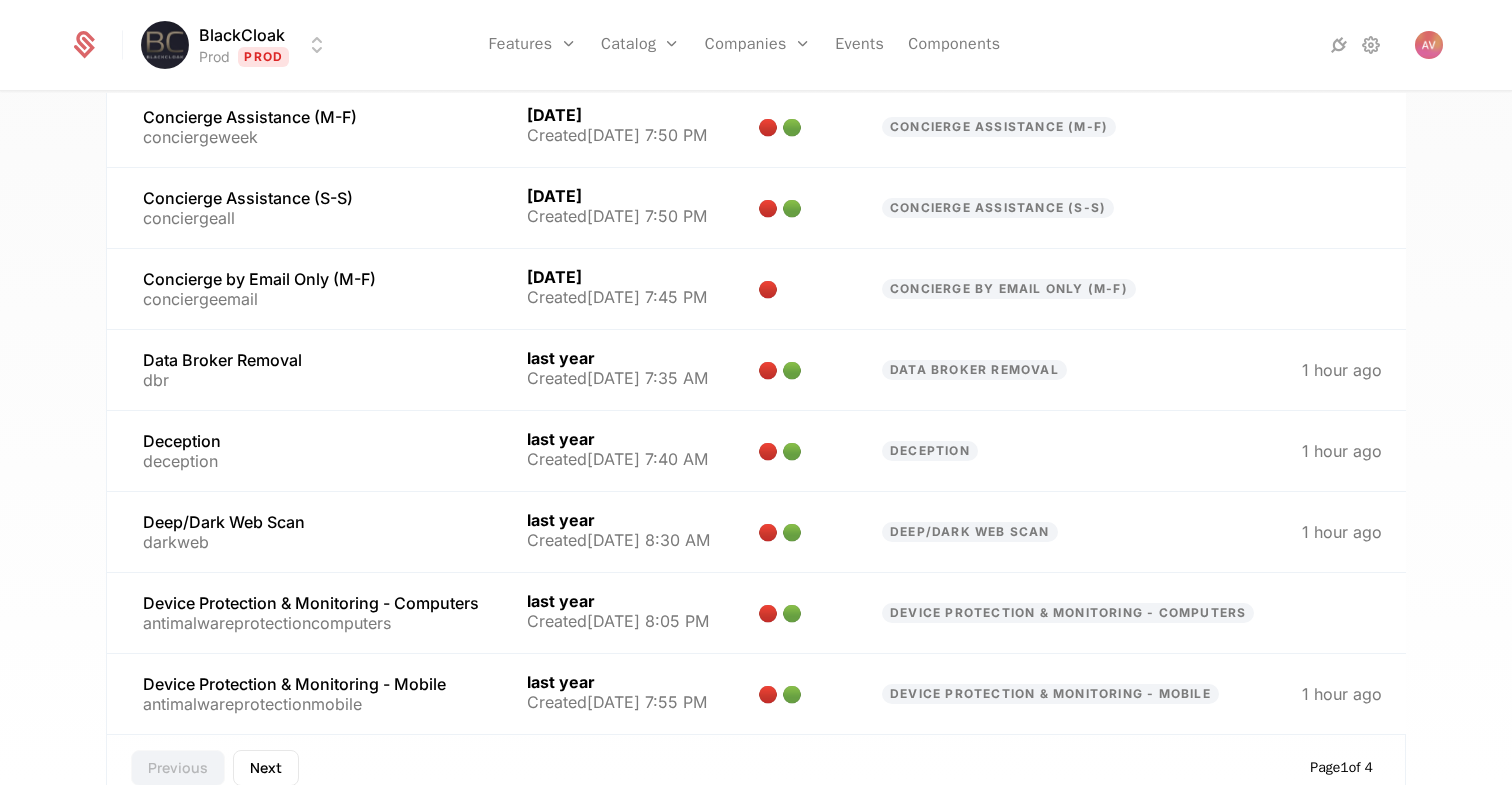scroll, scrollTop: 487, scrollLeft: 0, axis: vertical 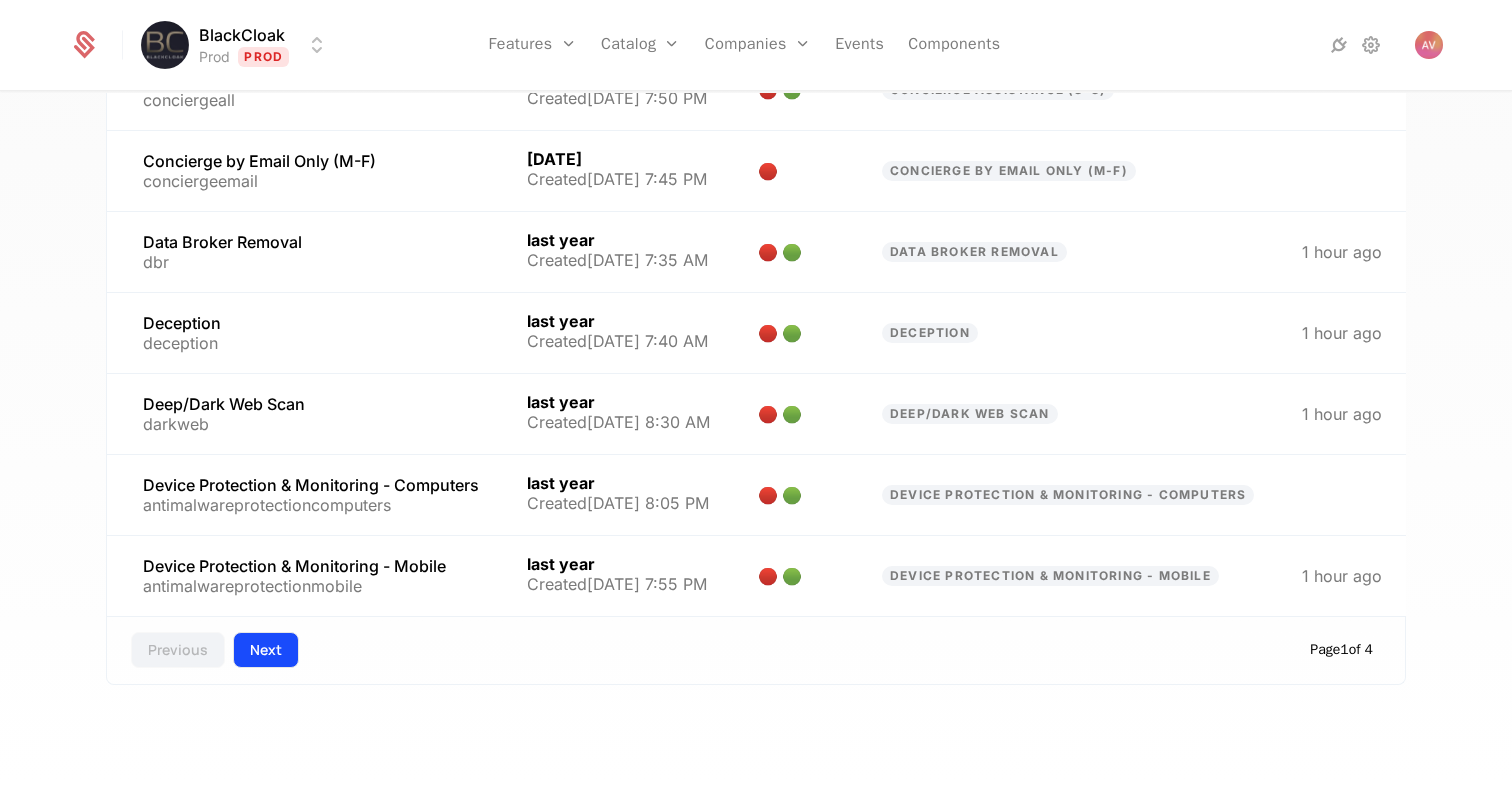 click on "Next" at bounding box center (266, 650) 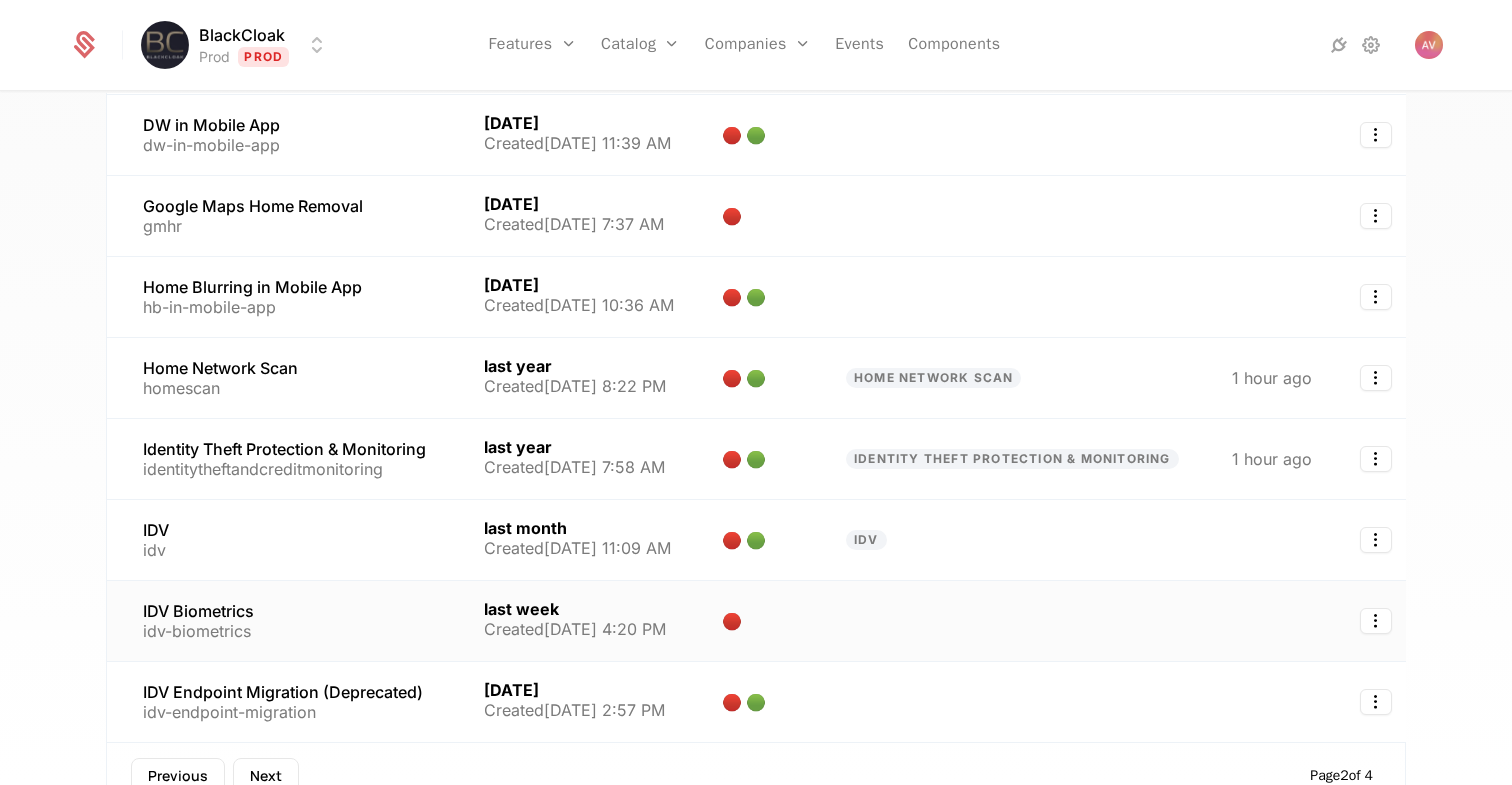 scroll, scrollTop: 487, scrollLeft: 0, axis: vertical 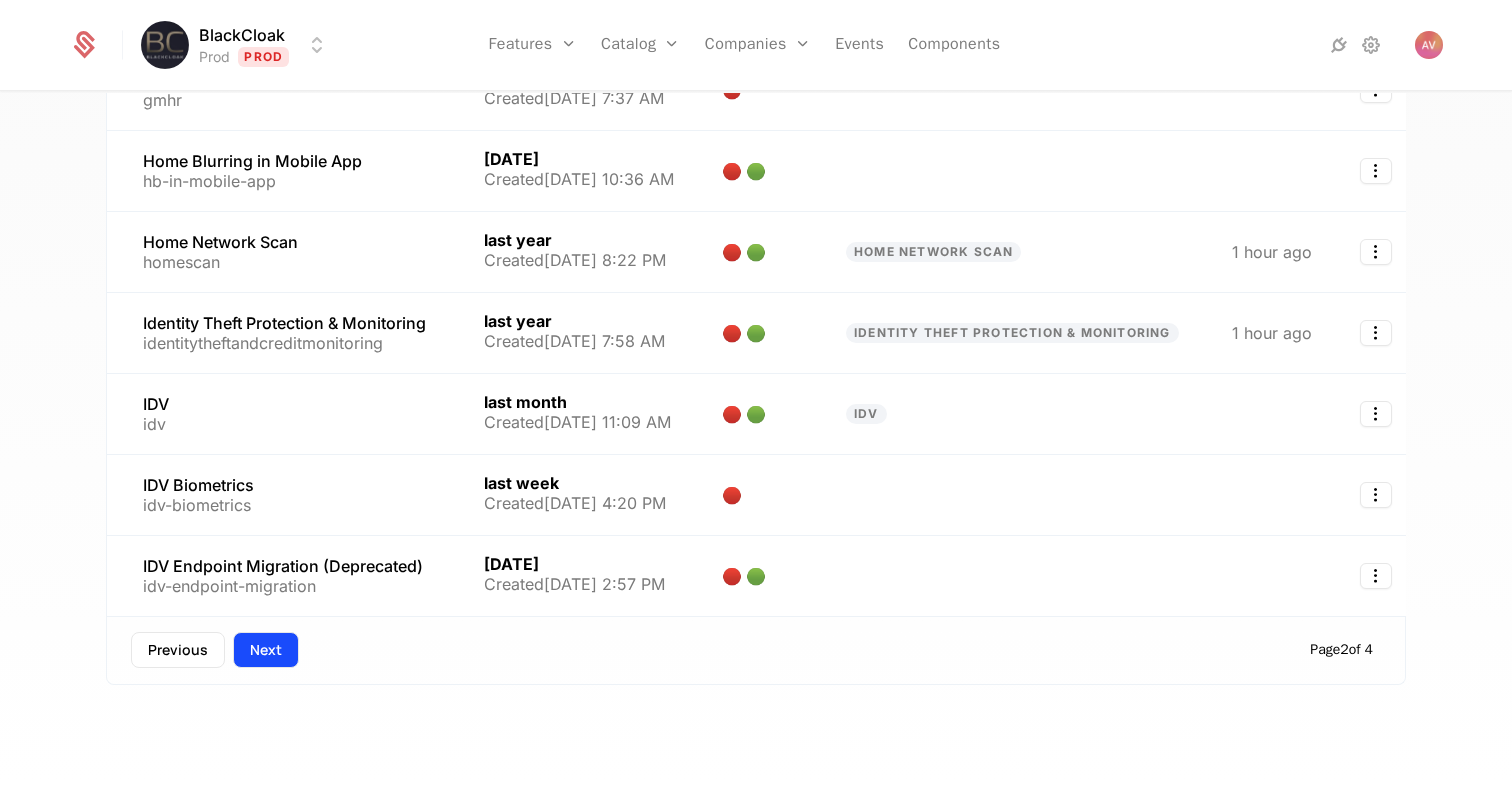 click on "Next" at bounding box center (266, 650) 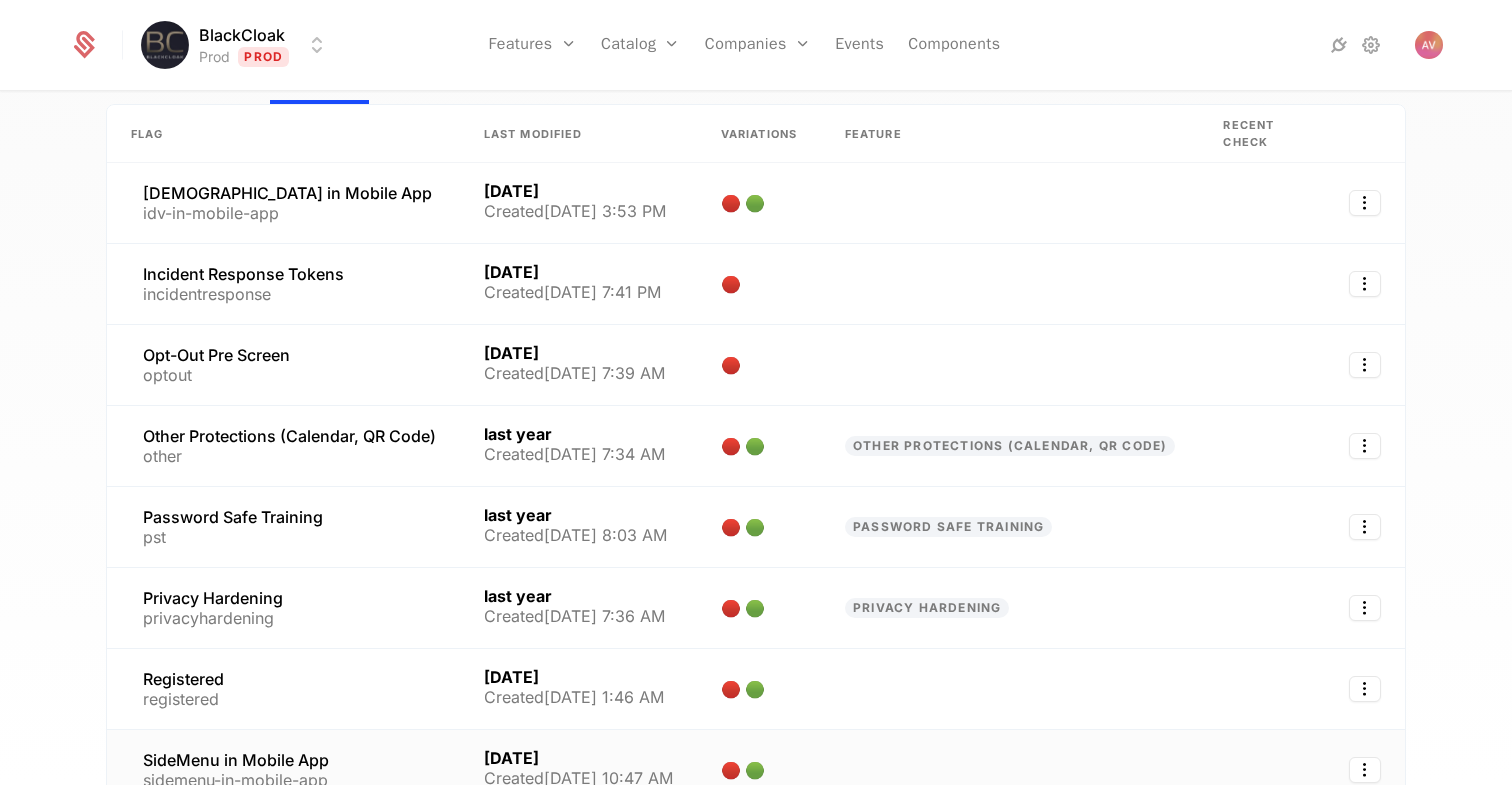 scroll, scrollTop: 0, scrollLeft: 0, axis: both 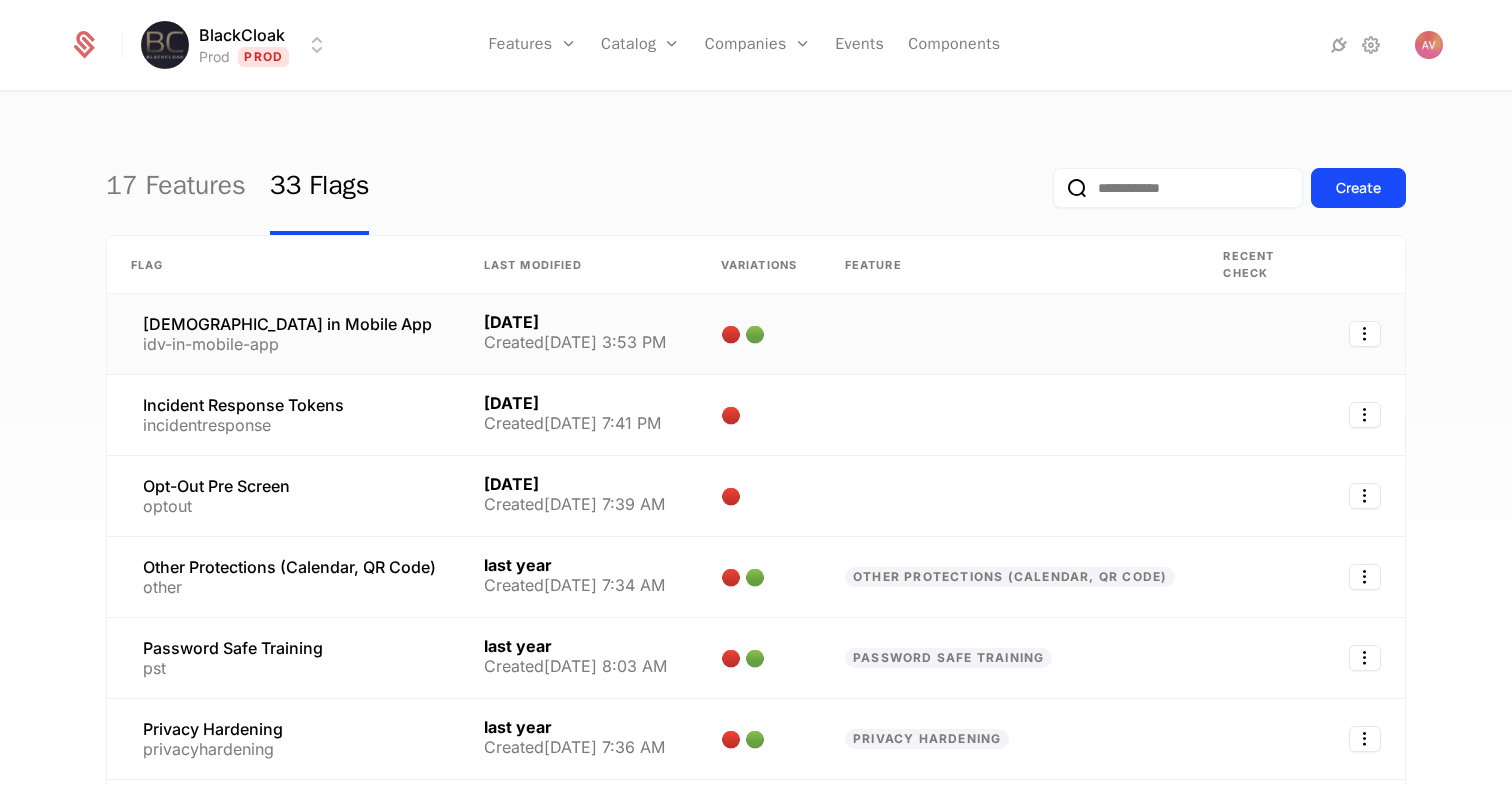 click on "IDV in Mobile App idv-in-mobile-app" at bounding box center (283, 334) 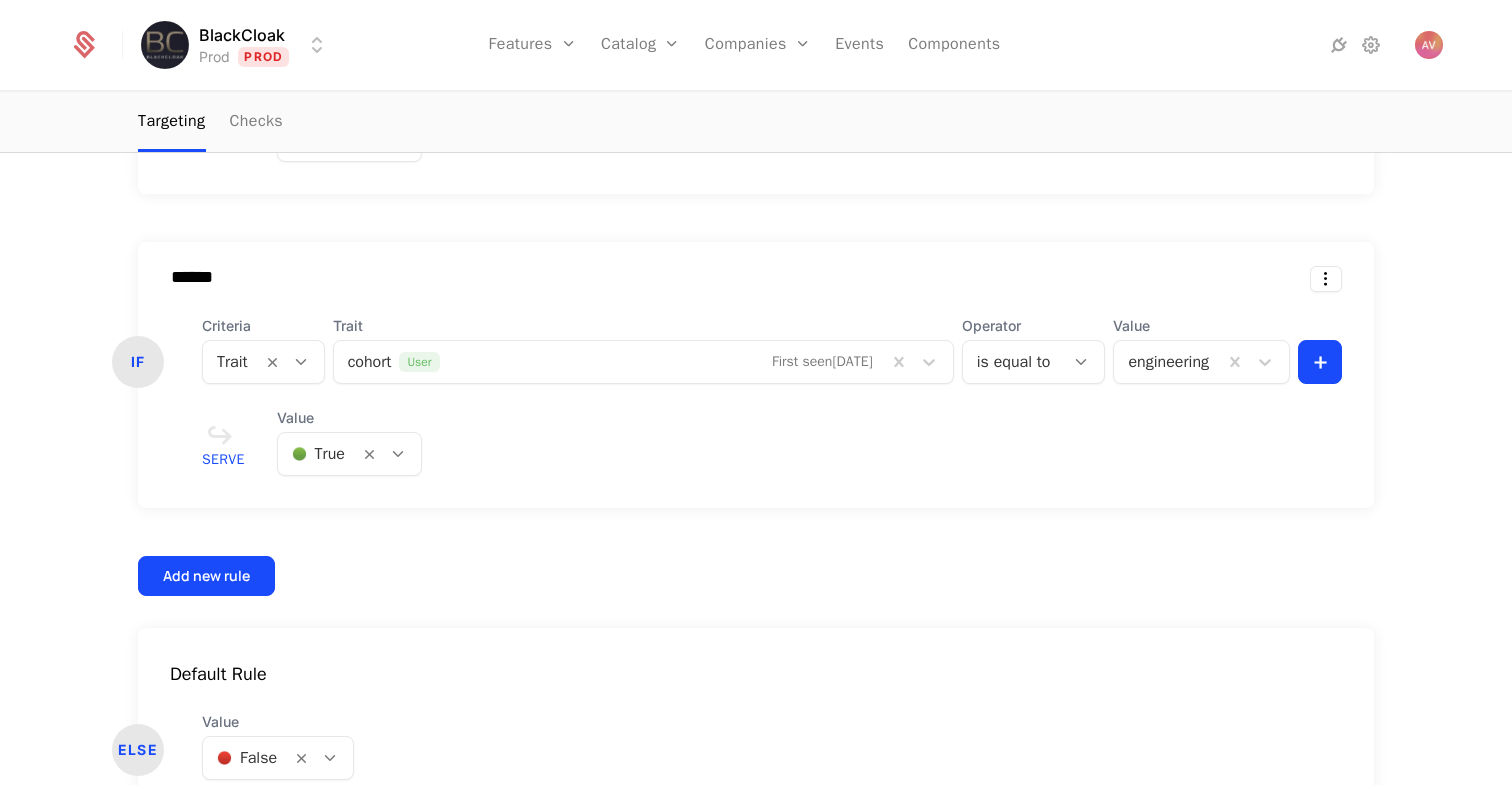 scroll, scrollTop: 1509, scrollLeft: 0, axis: vertical 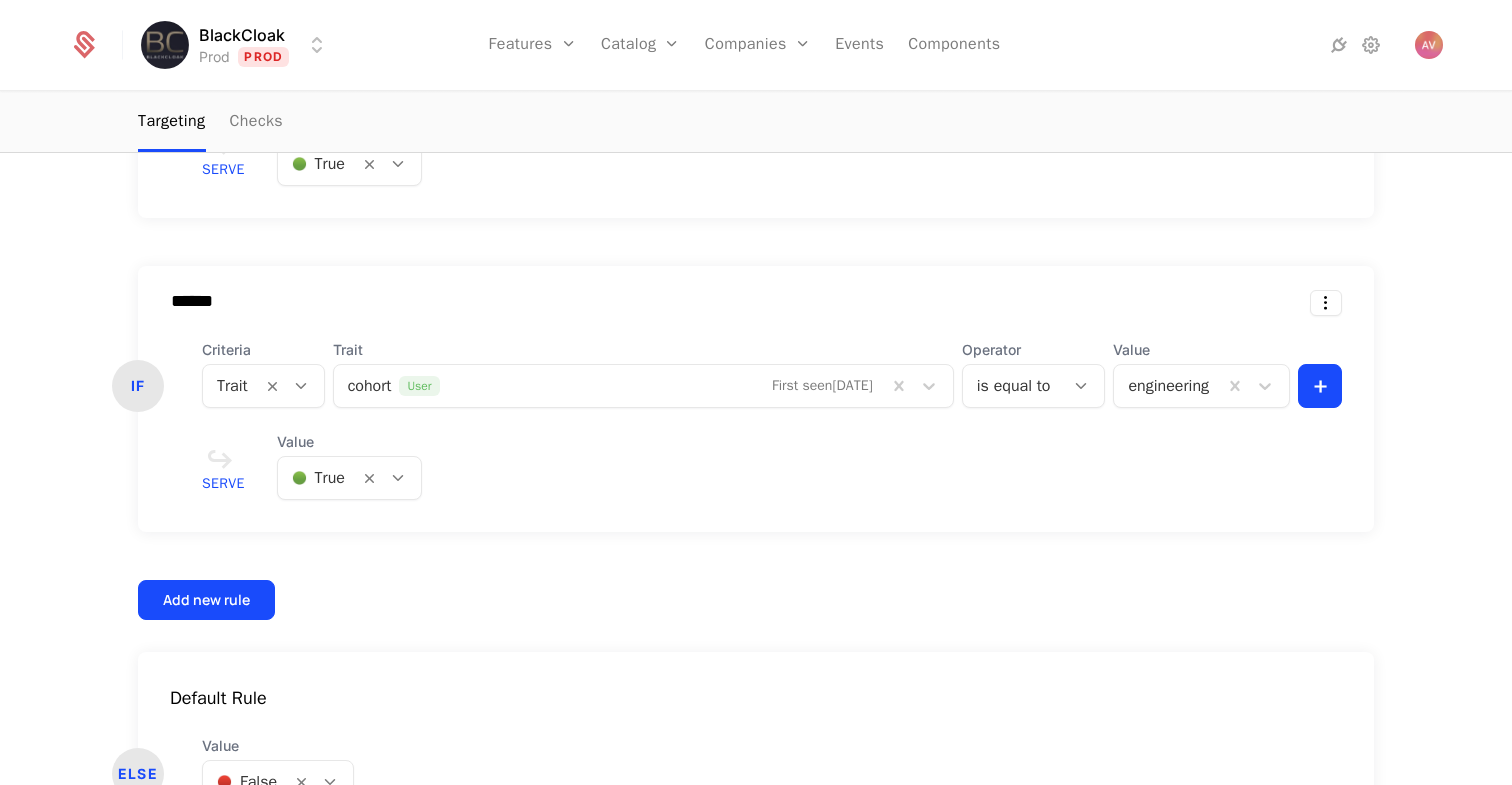 click at bounding box center (1168, 386) 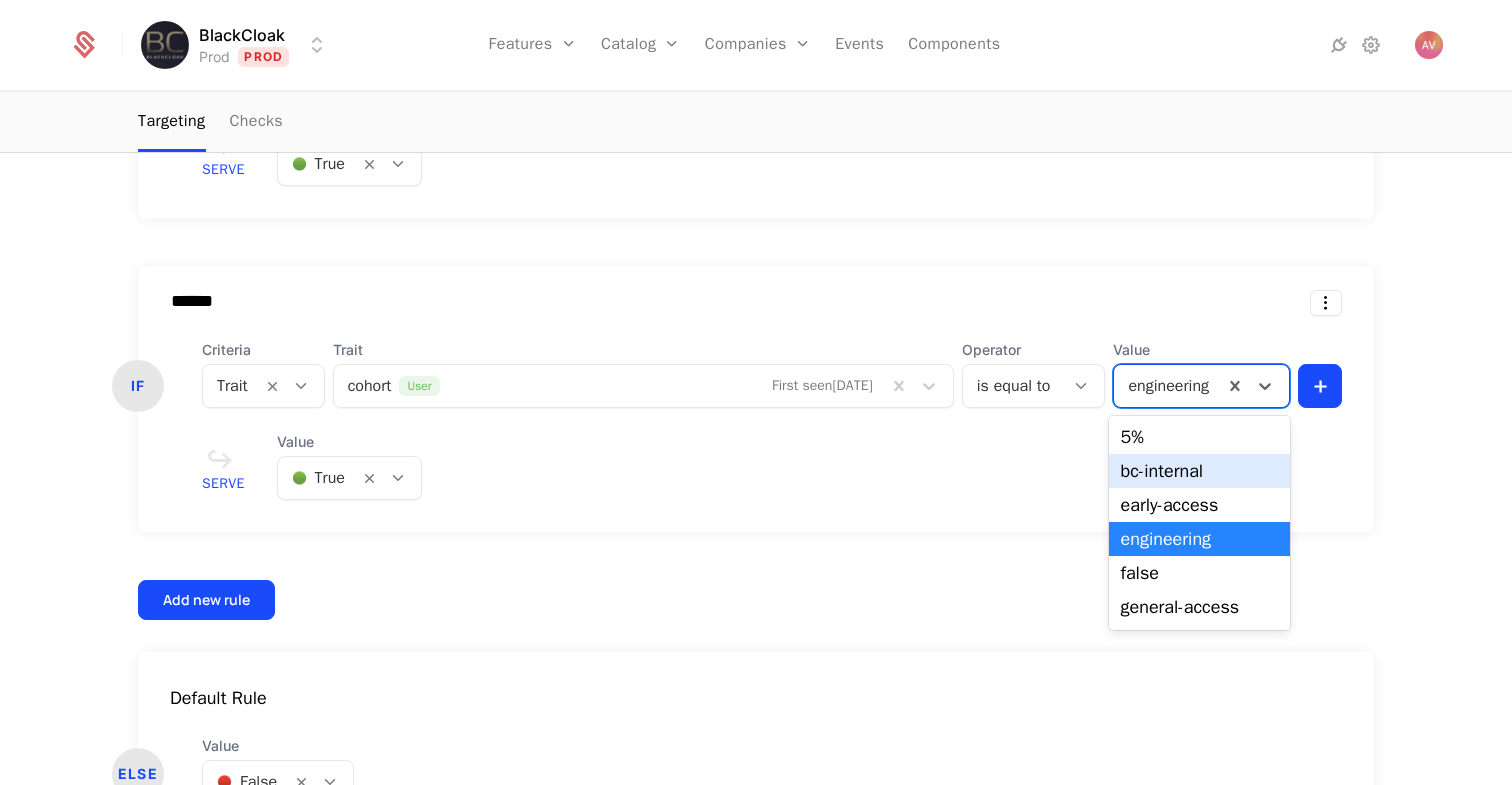 click on "Serve Value 🟢  True" at bounding box center (772, 466) 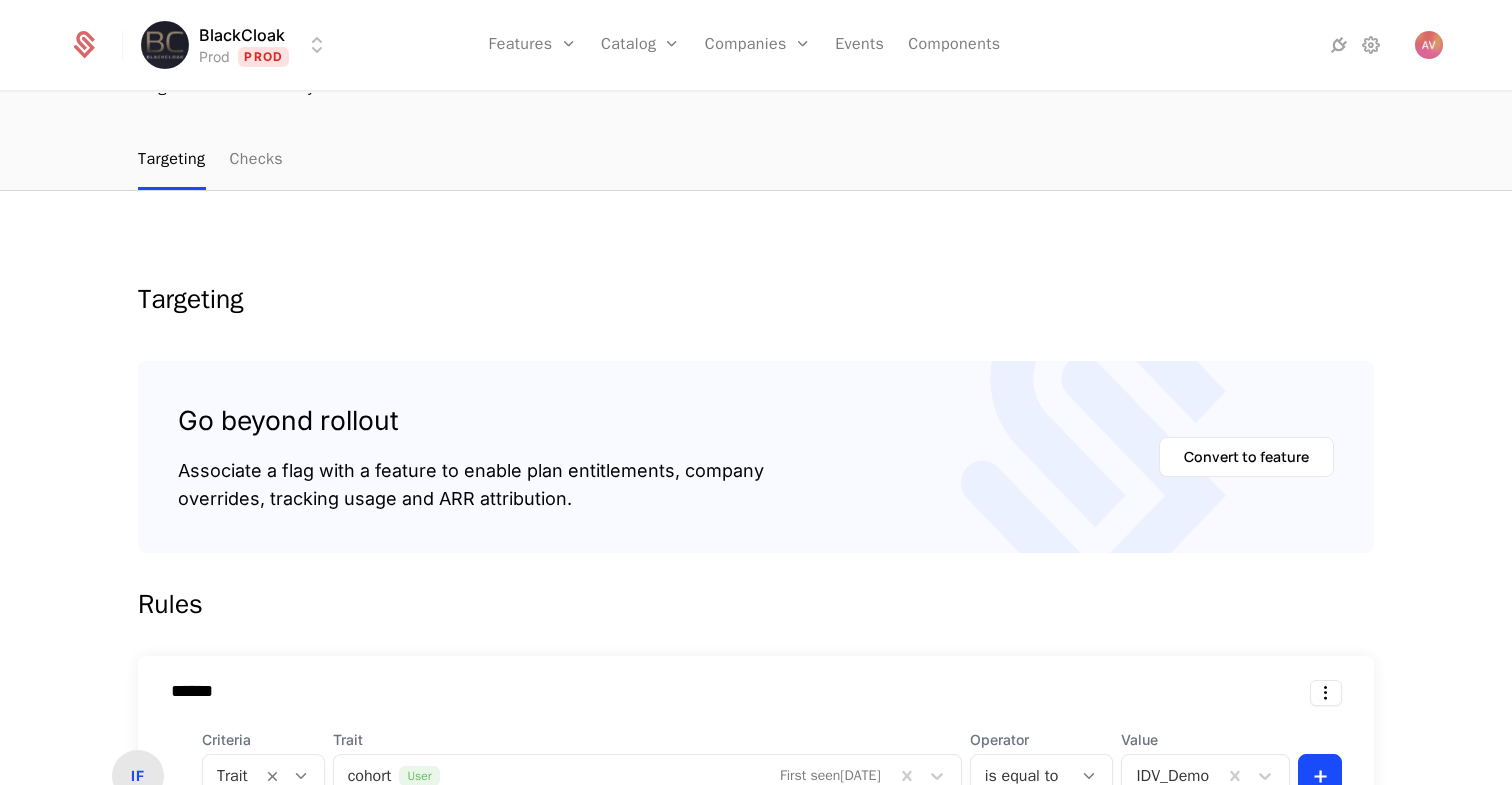 scroll, scrollTop: 0, scrollLeft: 0, axis: both 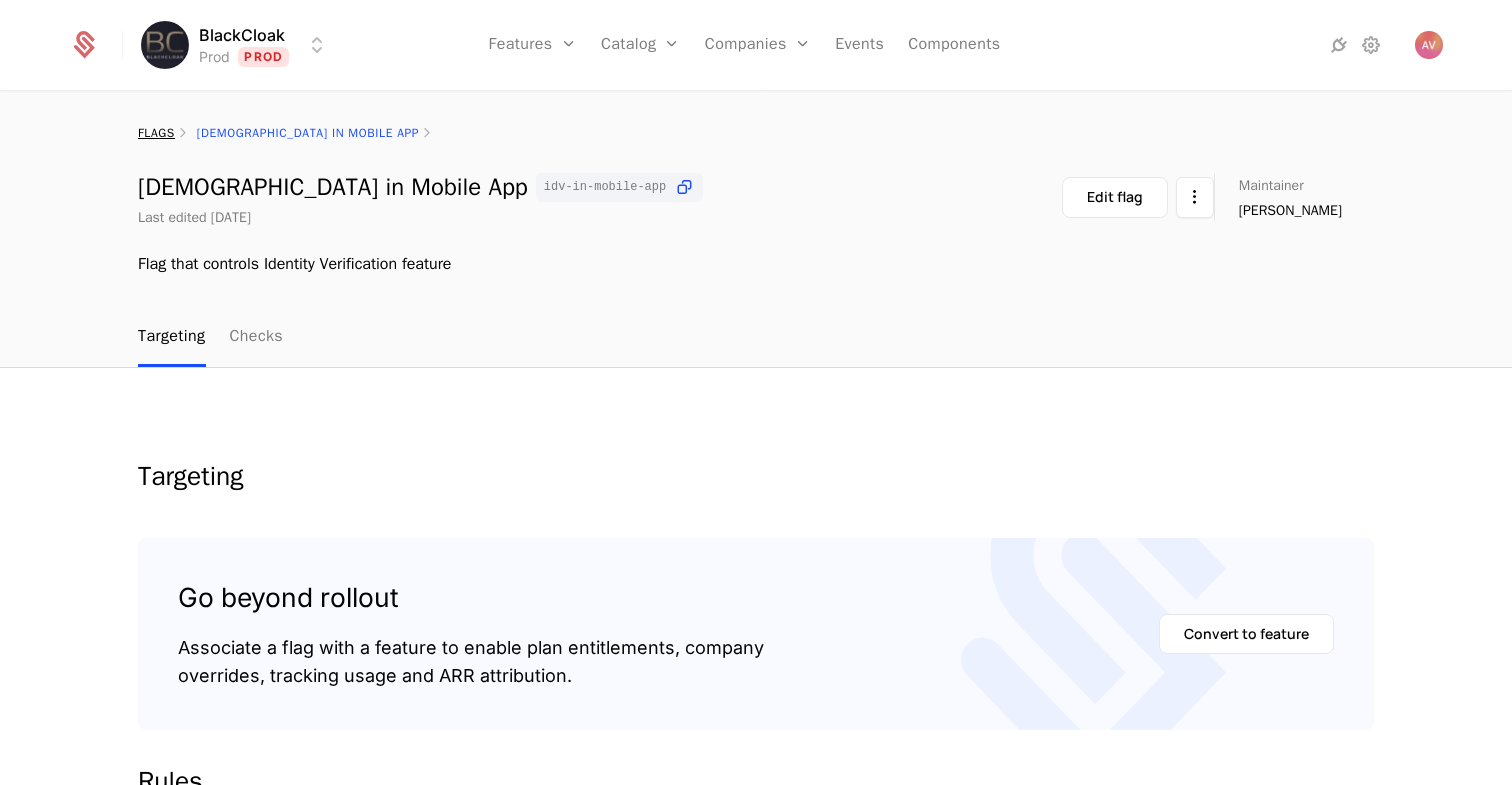 click on "flags" at bounding box center (156, 133) 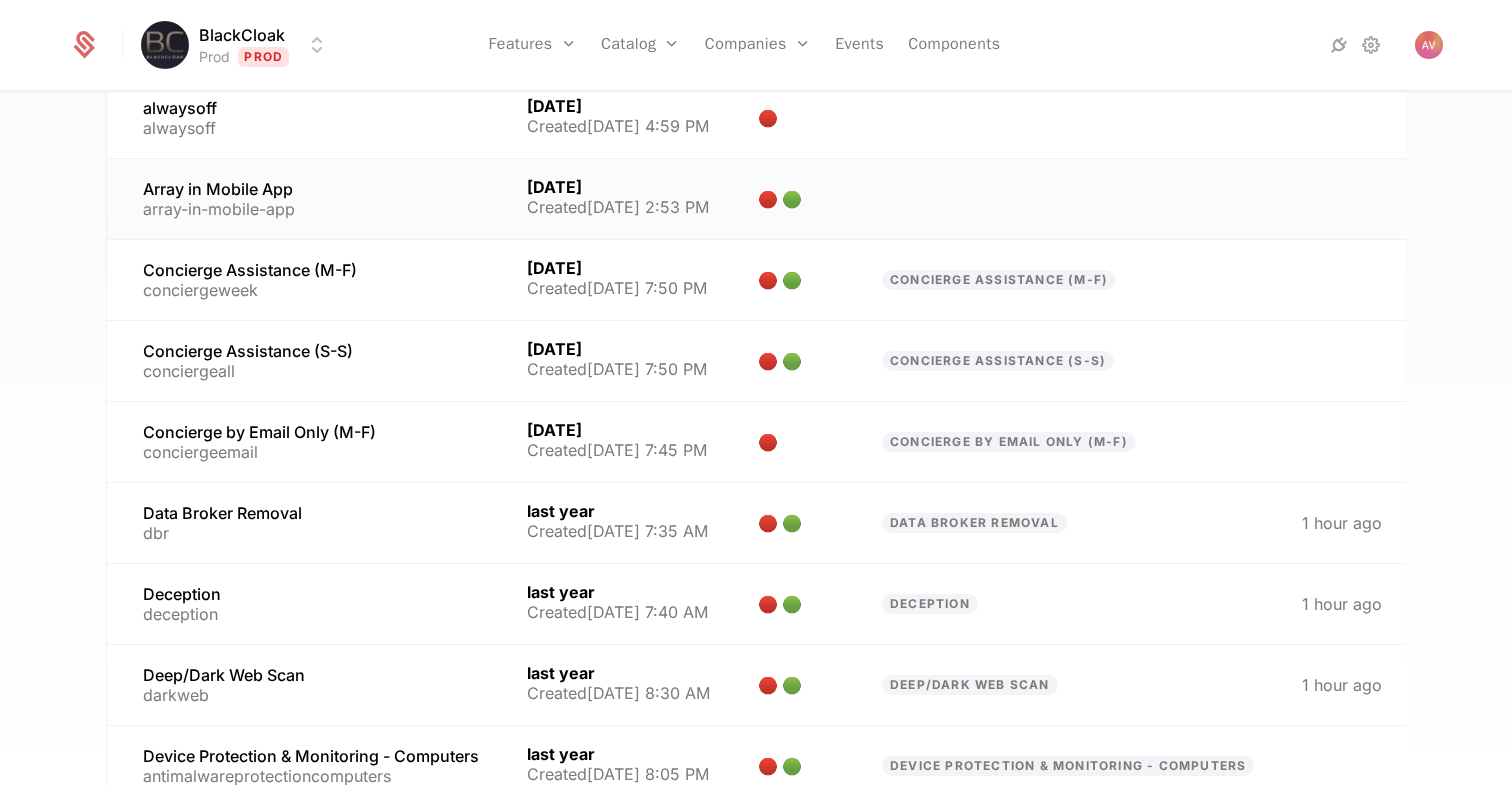 scroll, scrollTop: 487, scrollLeft: 0, axis: vertical 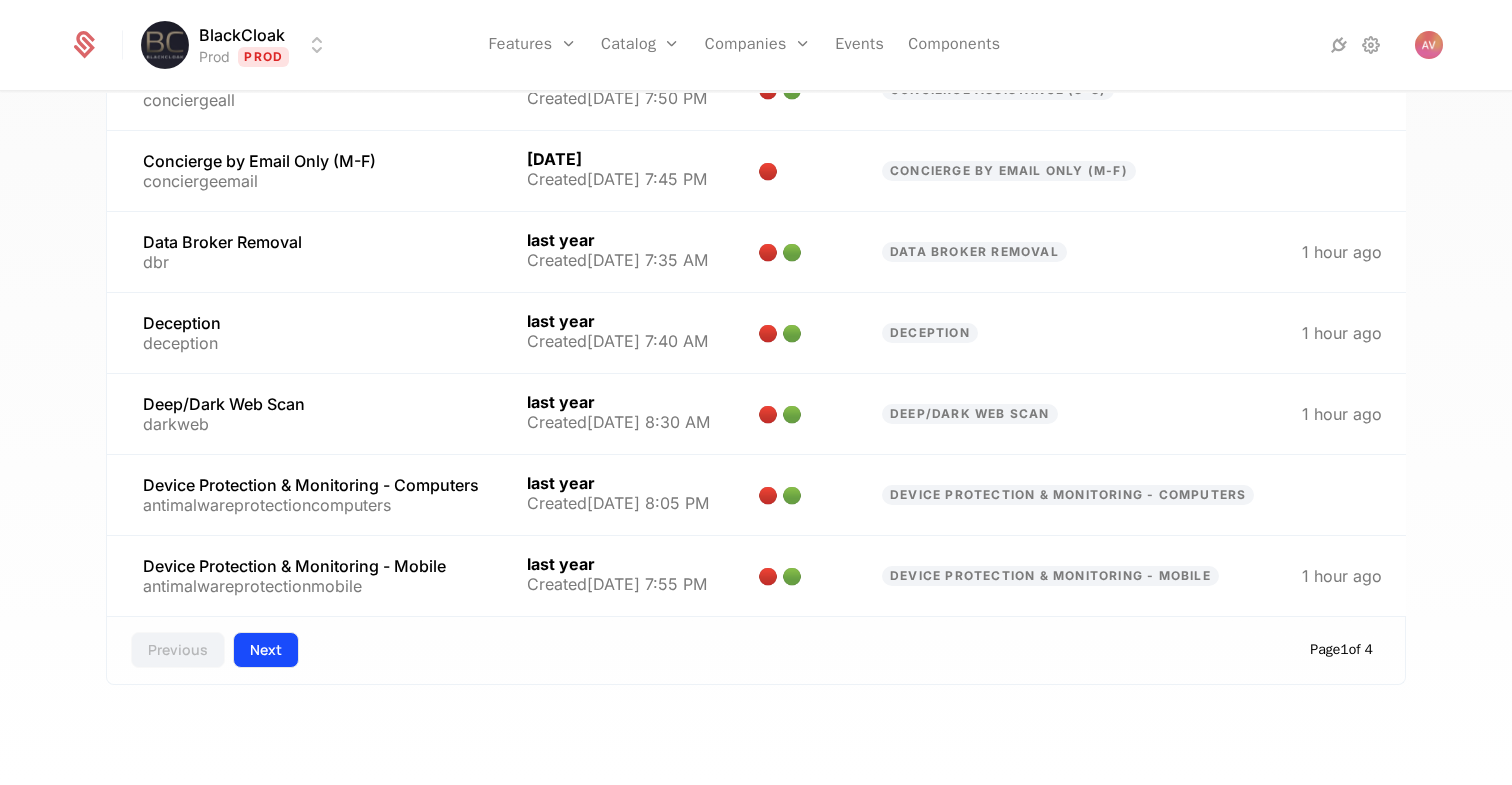click on "Next" at bounding box center (266, 650) 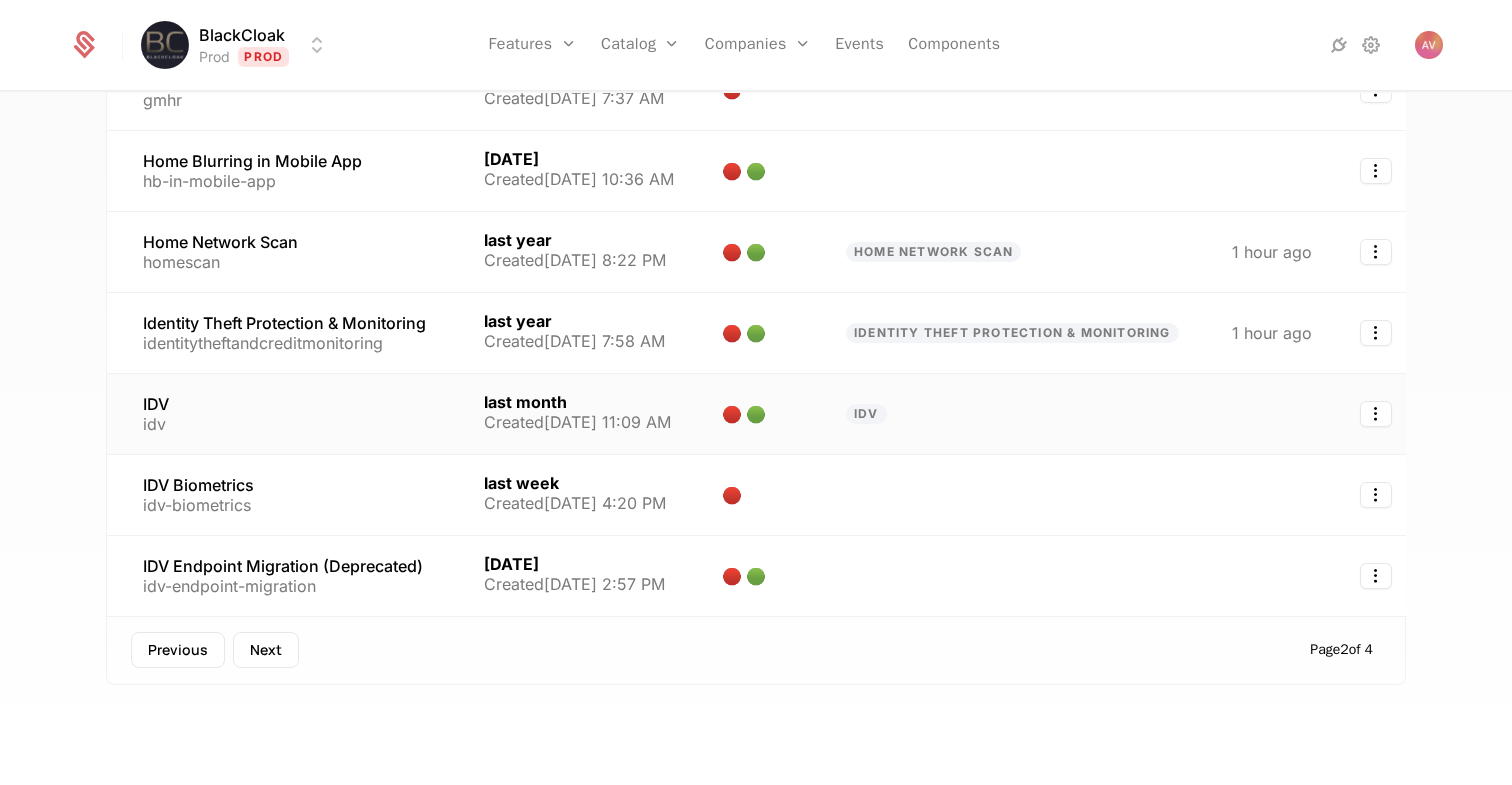 click on "IDV idv" at bounding box center [283, 414] 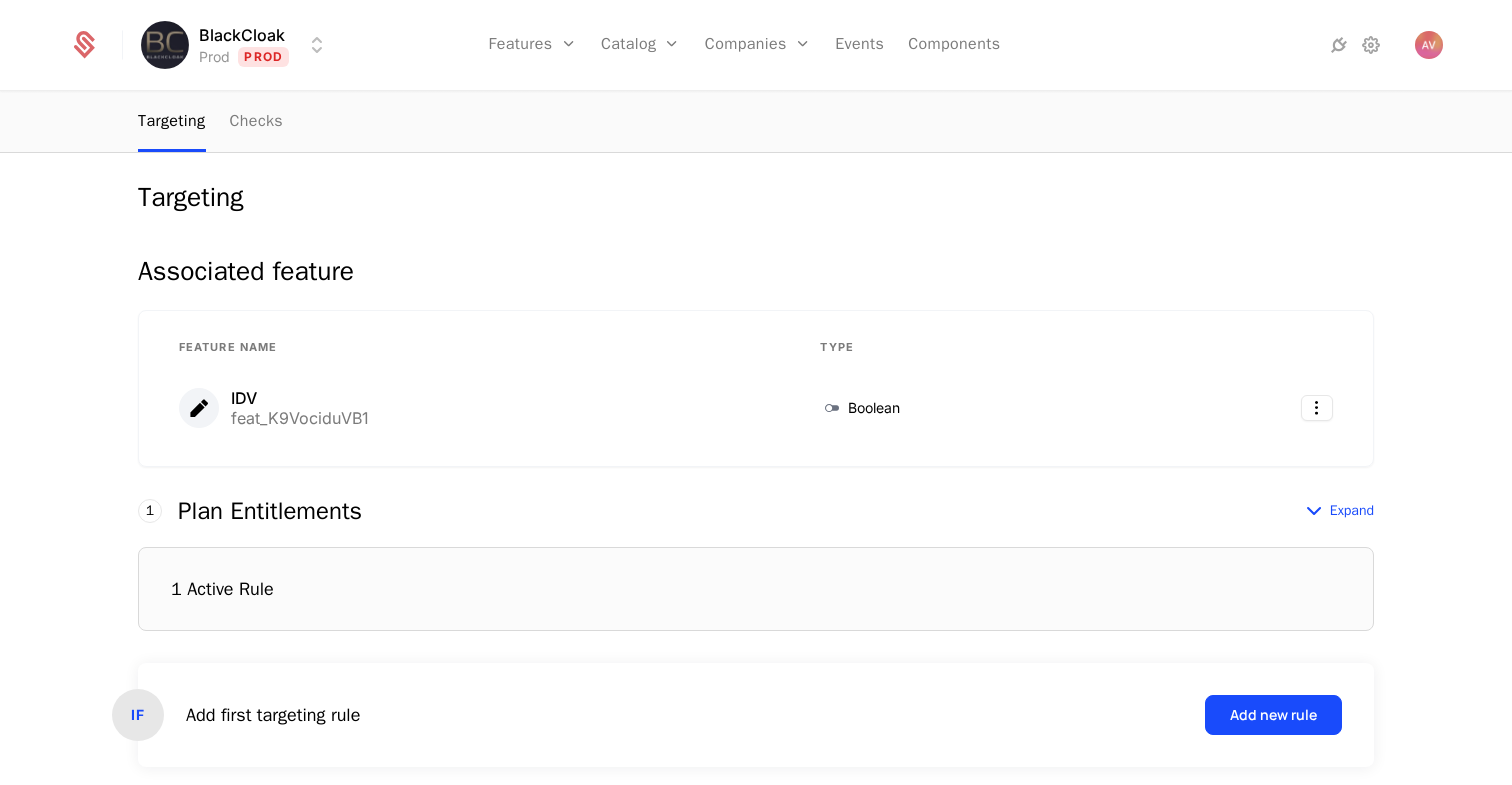 scroll, scrollTop: 121, scrollLeft: 0, axis: vertical 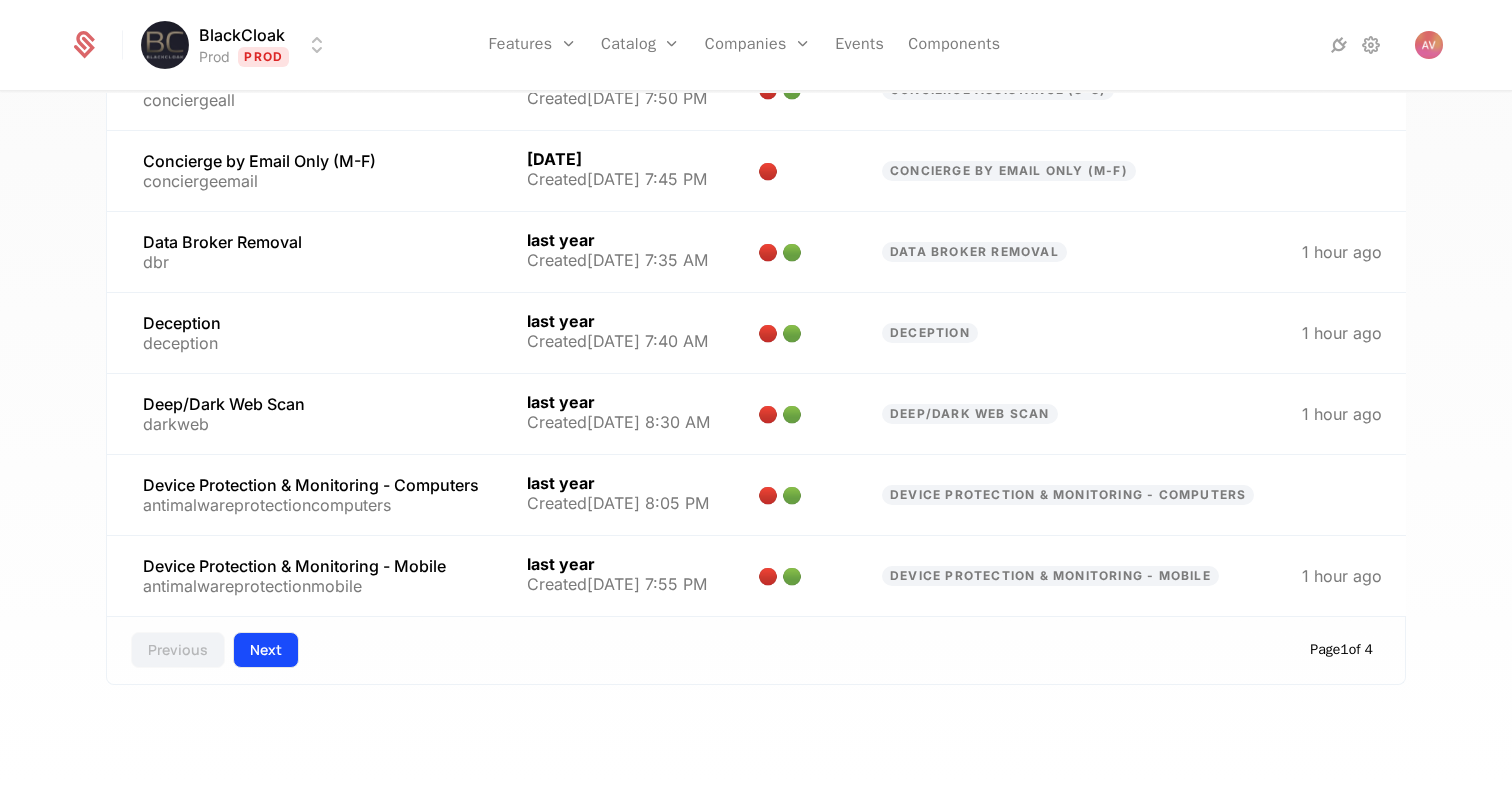 click on "Next" at bounding box center (266, 650) 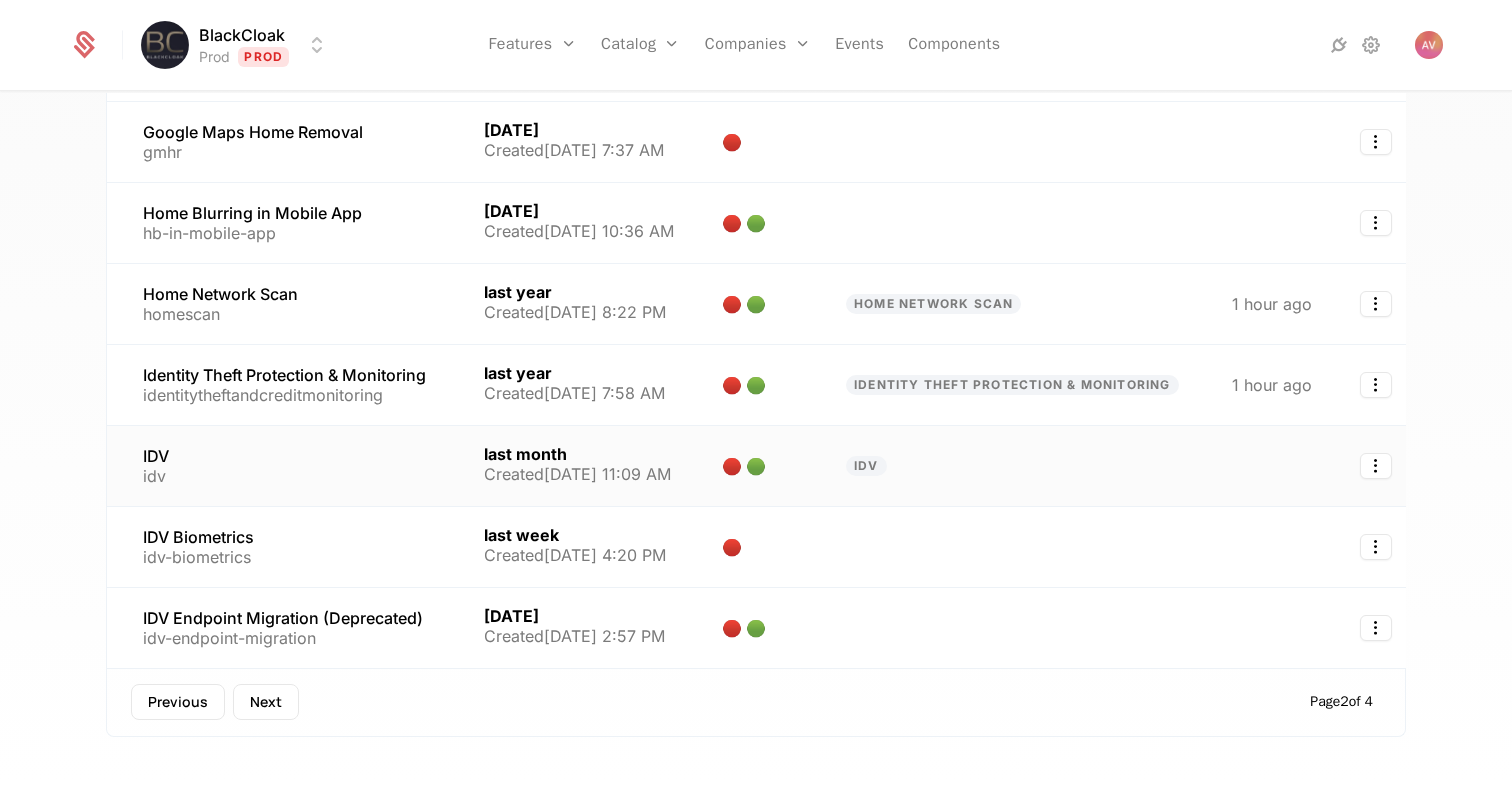 scroll, scrollTop: 487, scrollLeft: 0, axis: vertical 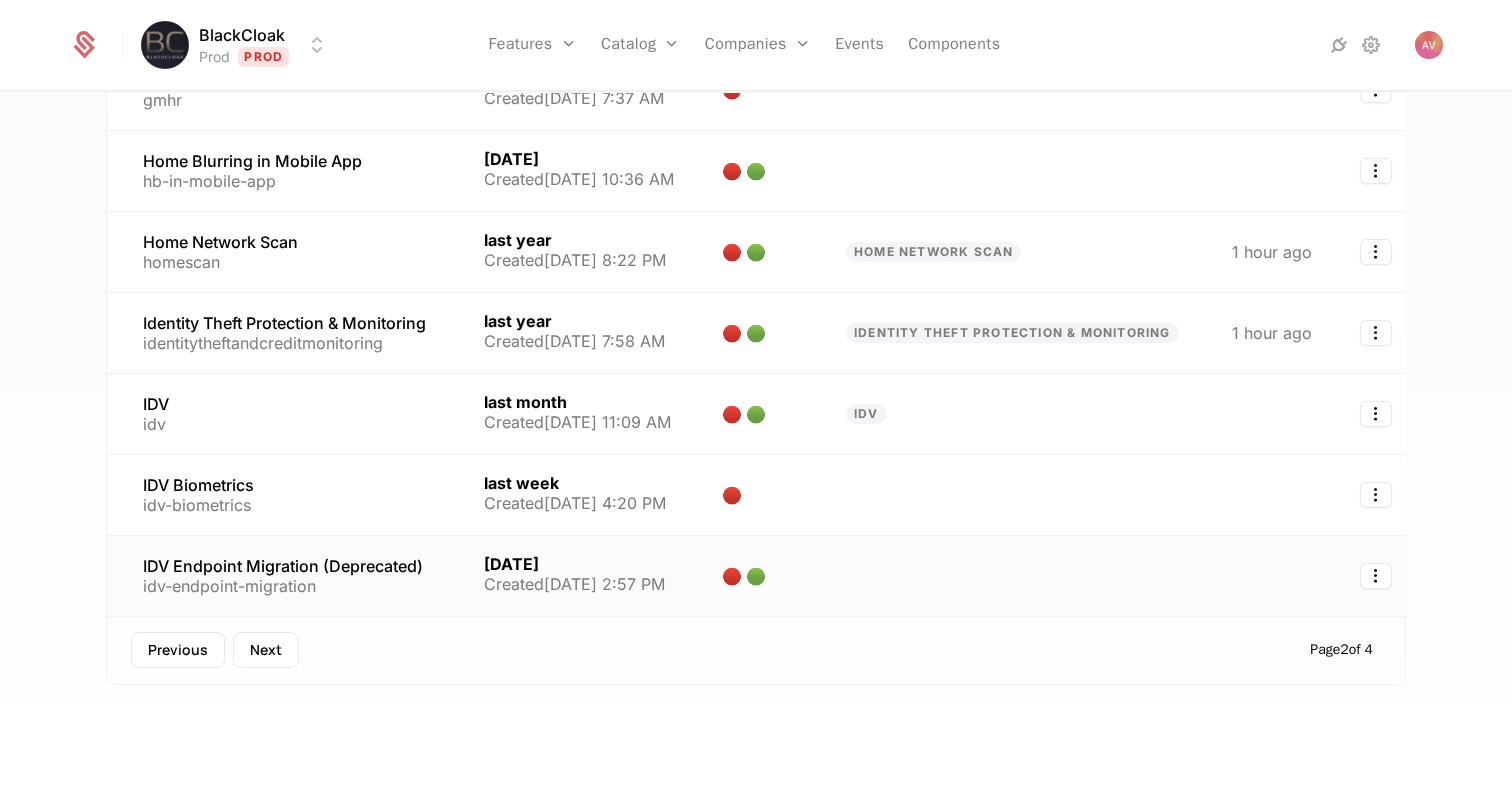 click on "idv-endpoint-migration" at bounding box center (283, 586) 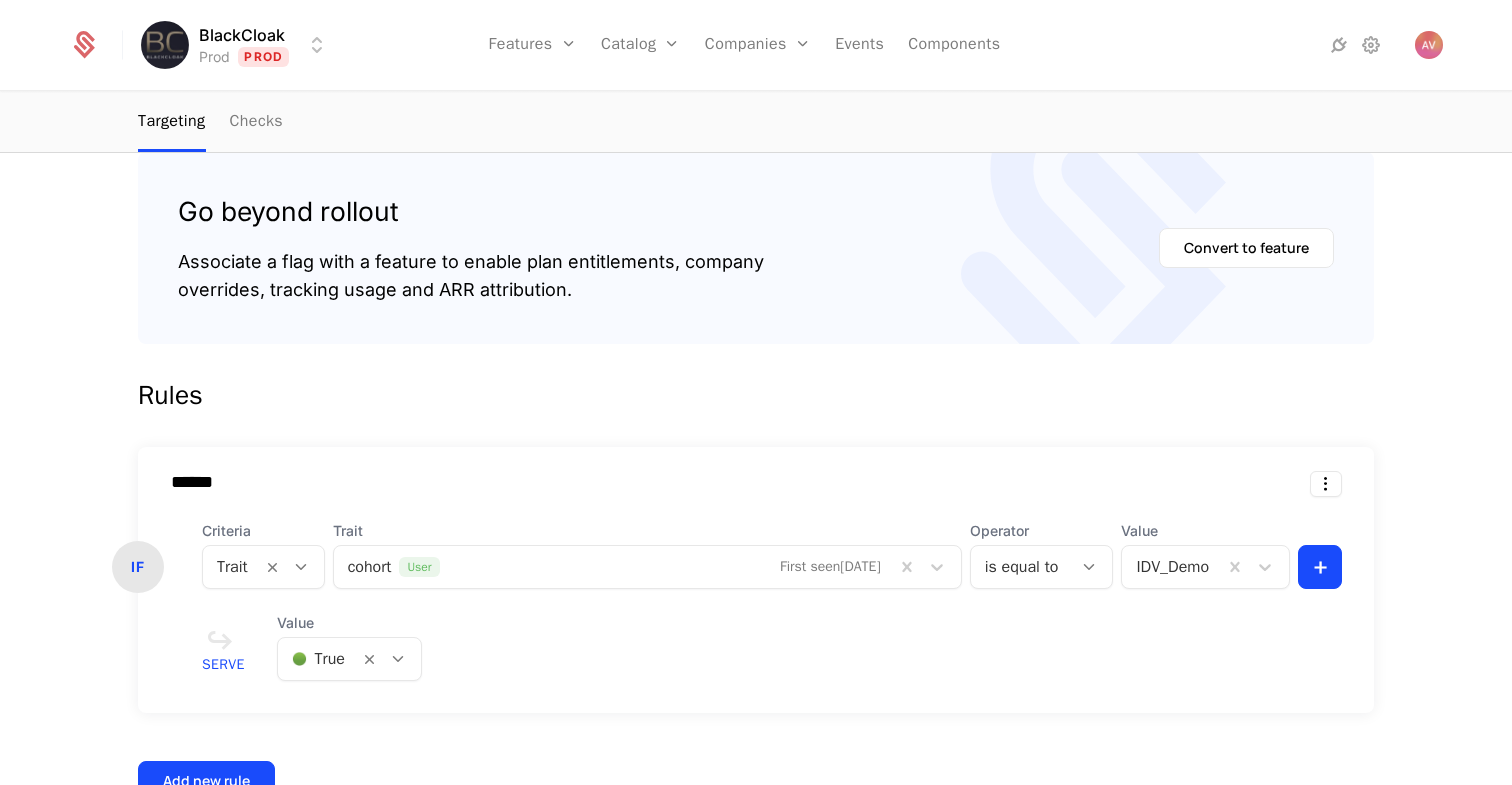 scroll, scrollTop: 0, scrollLeft: 0, axis: both 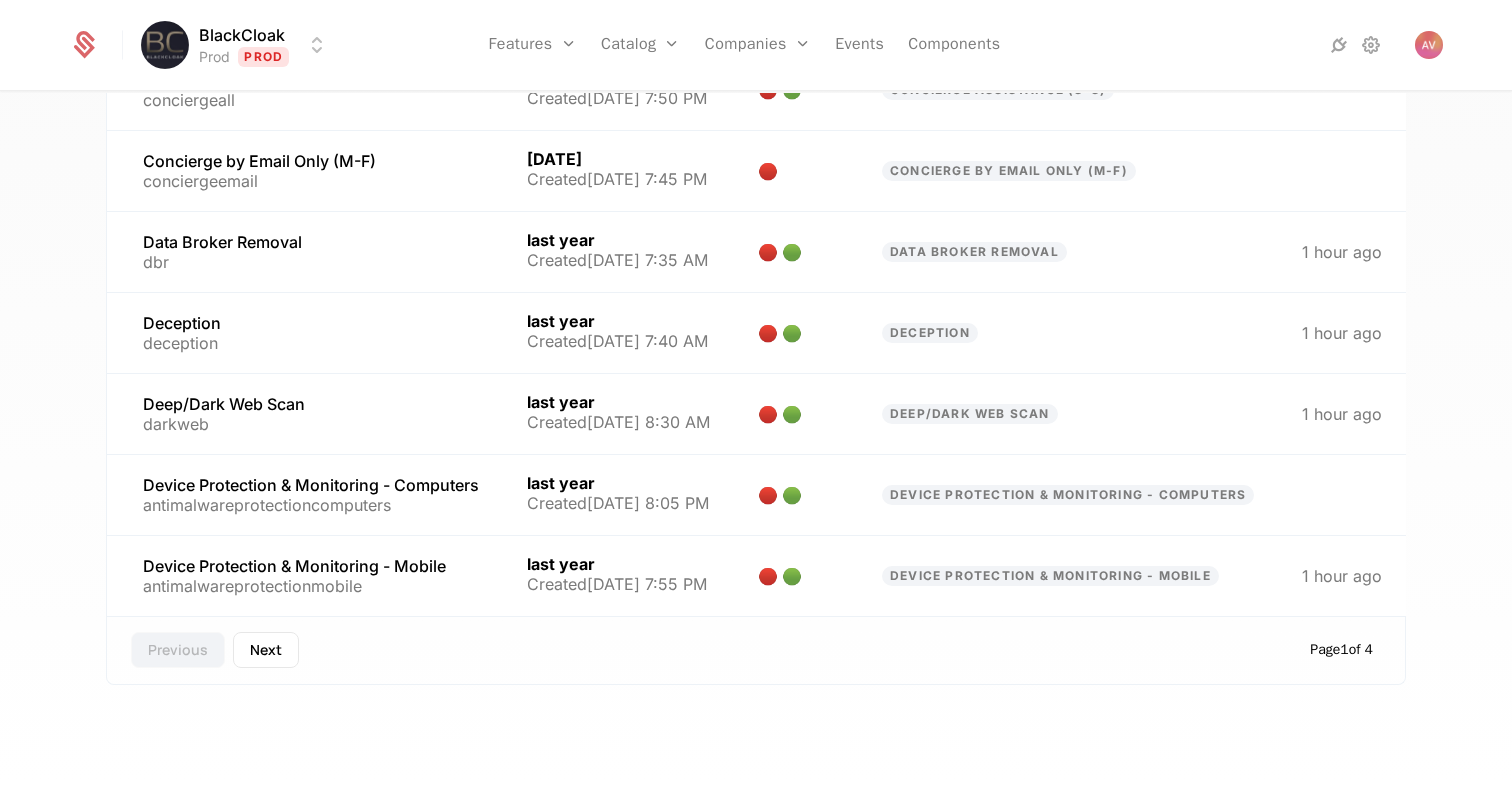 click on "Previous Next Page  1  of   4" at bounding box center (756, 650) 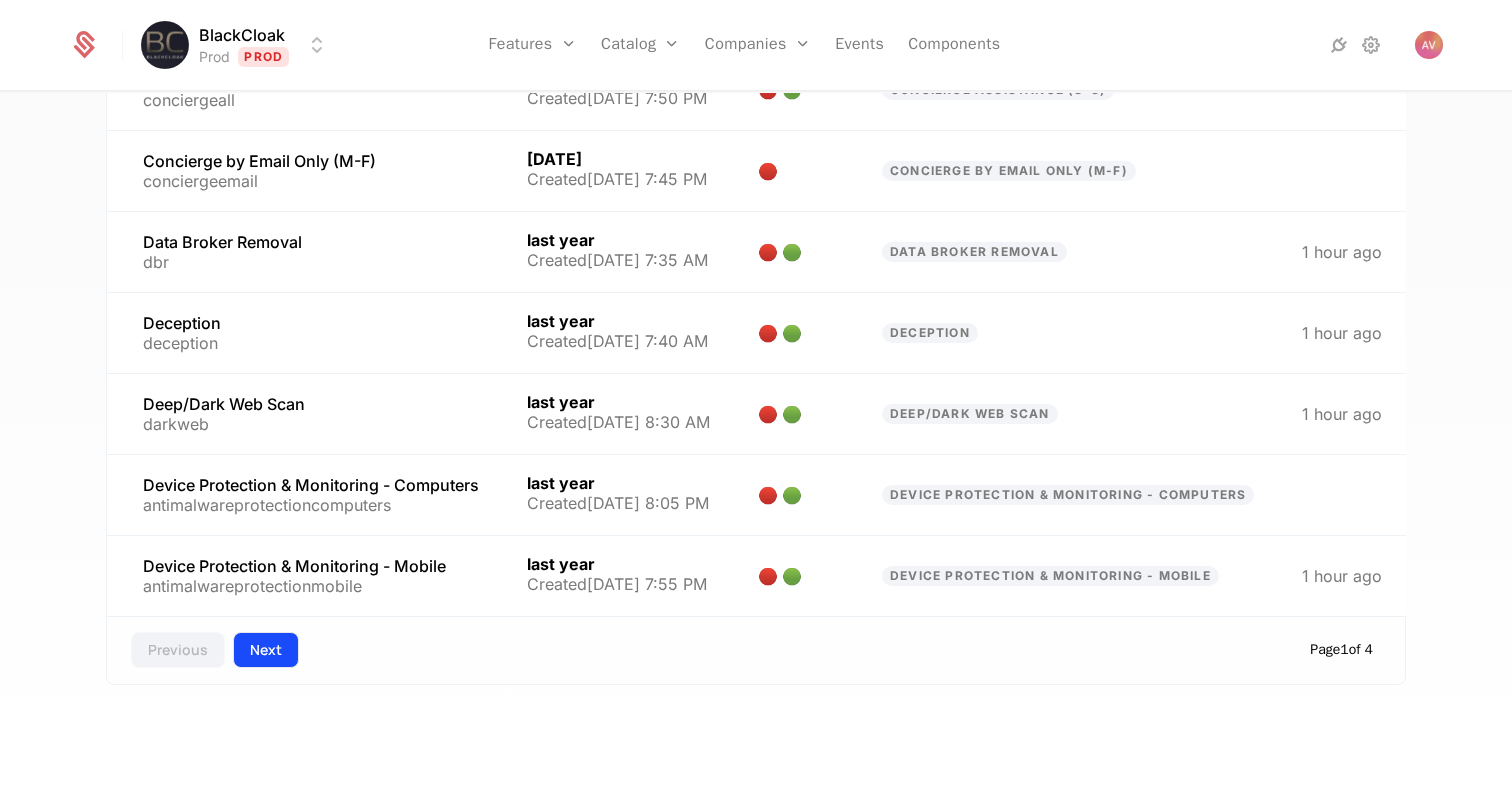 click on "Next" at bounding box center [266, 650] 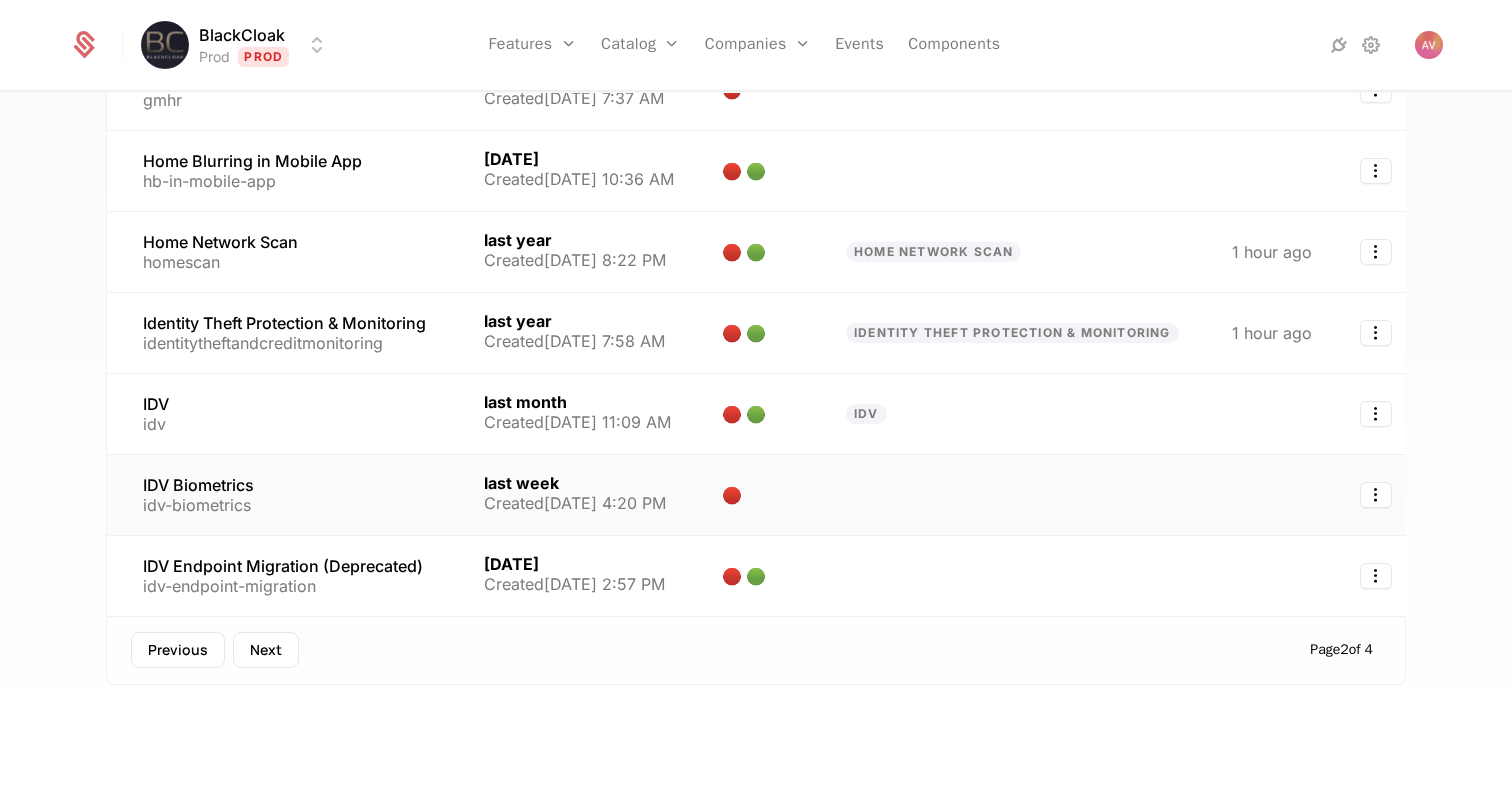 click on "IDV Biometrics idv-biometrics" at bounding box center [283, 495] 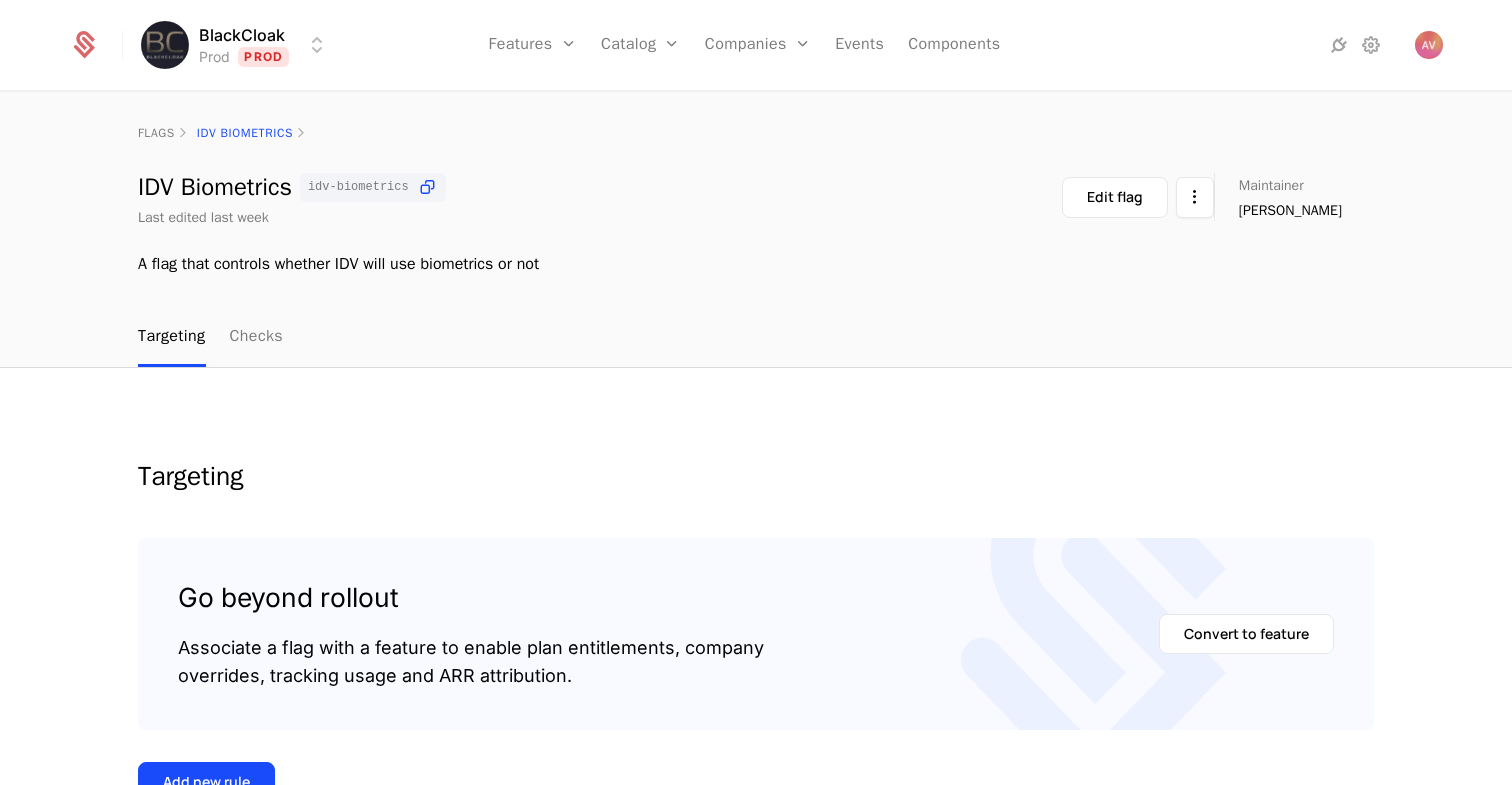 scroll, scrollTop: 328, scrollLeft: 0, axis: vertical 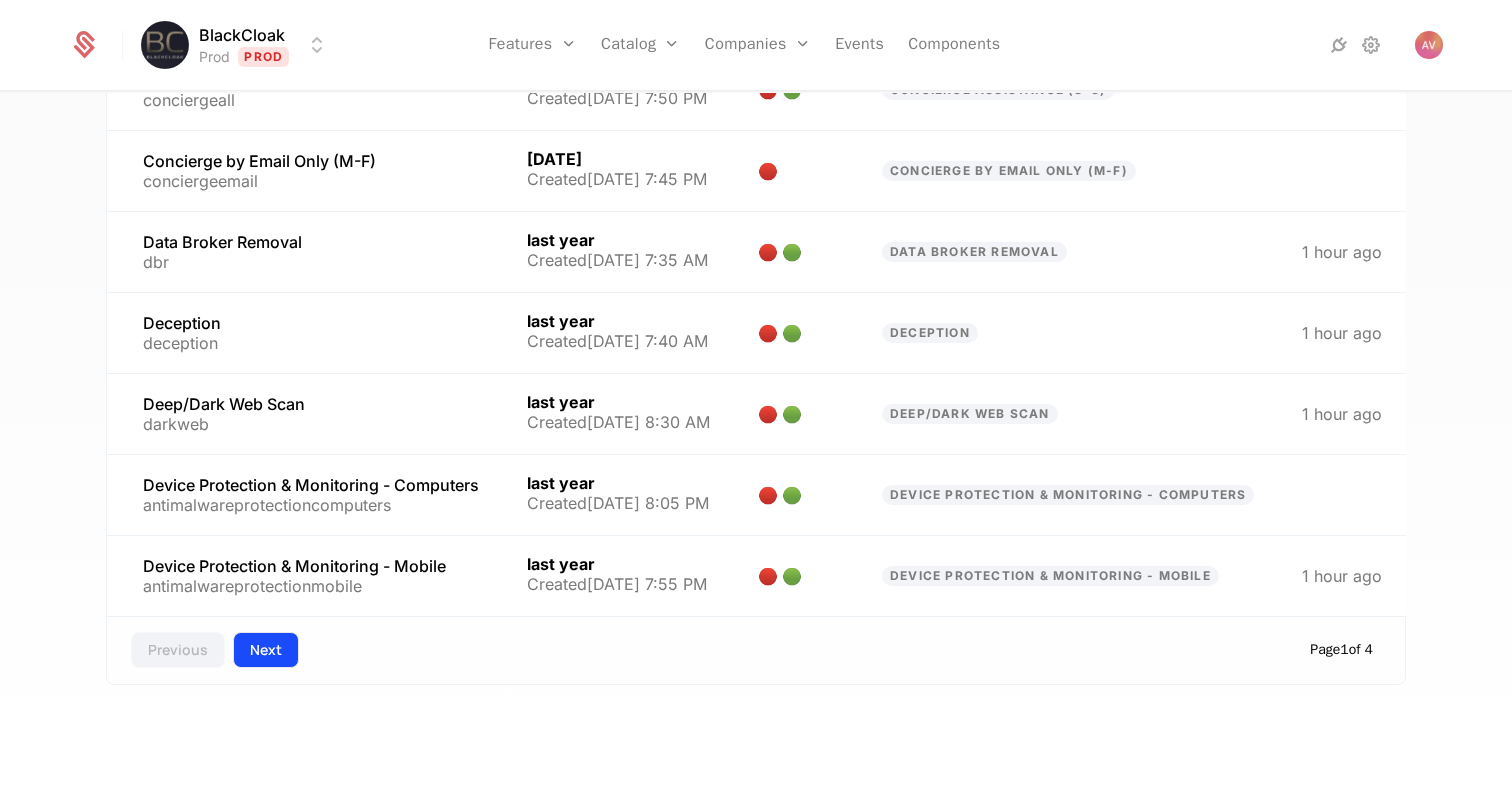 click on "Next" at bounding box center [266, 650] 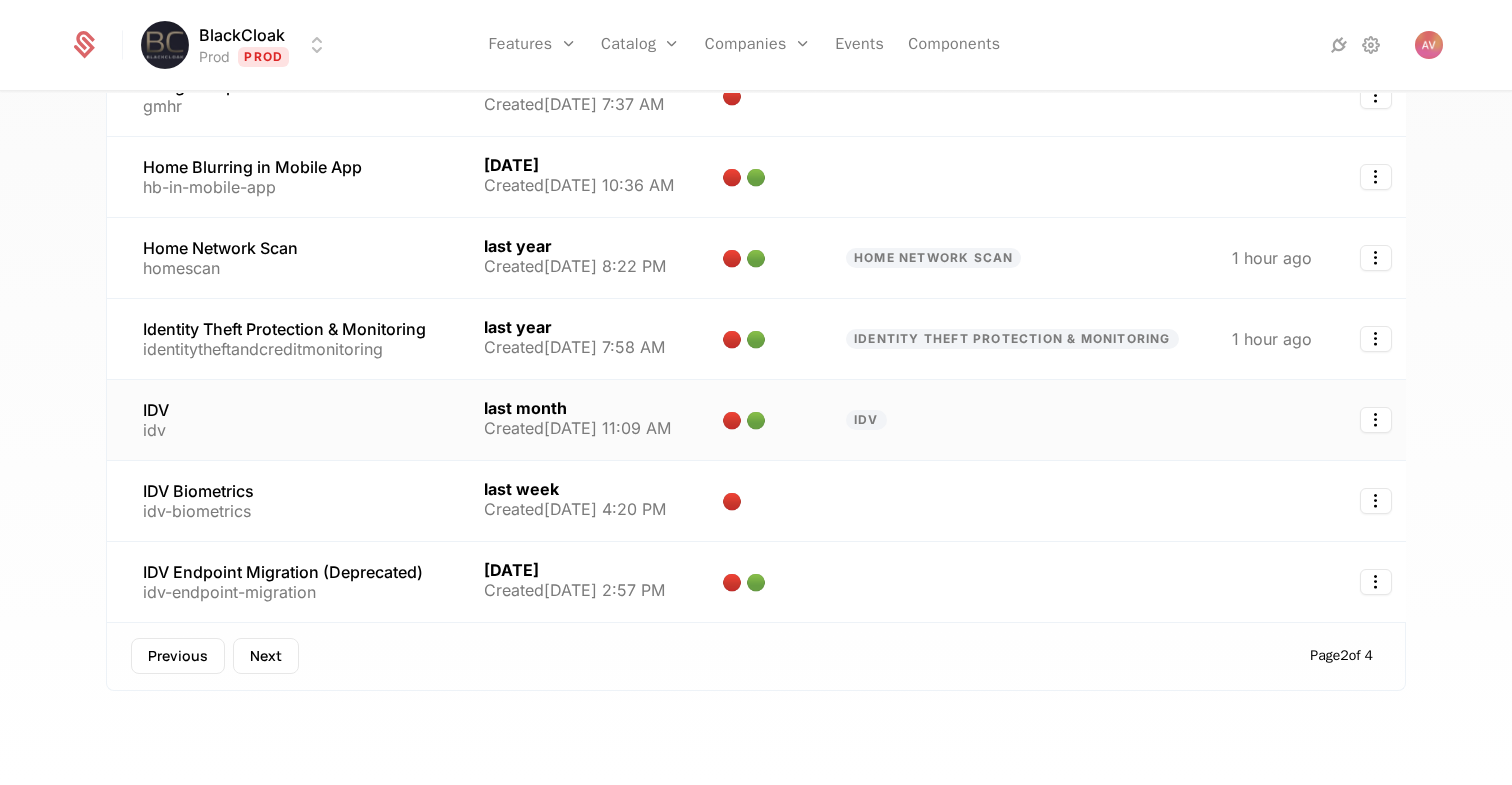 scroll, scrollTop: 487, scrollLeft: 0, axis: vertical 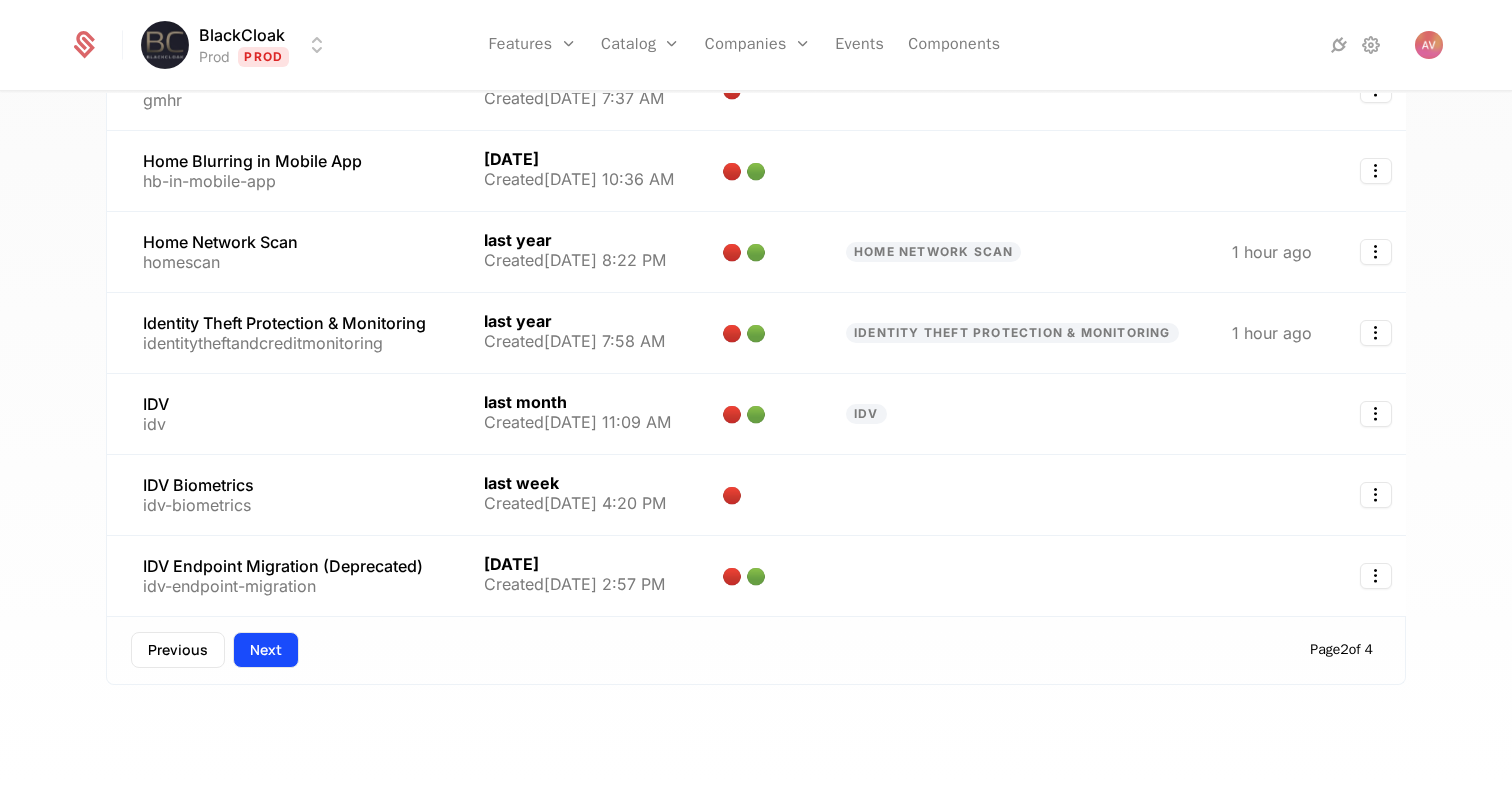 click on "Next" at bounding box center (266, 650) 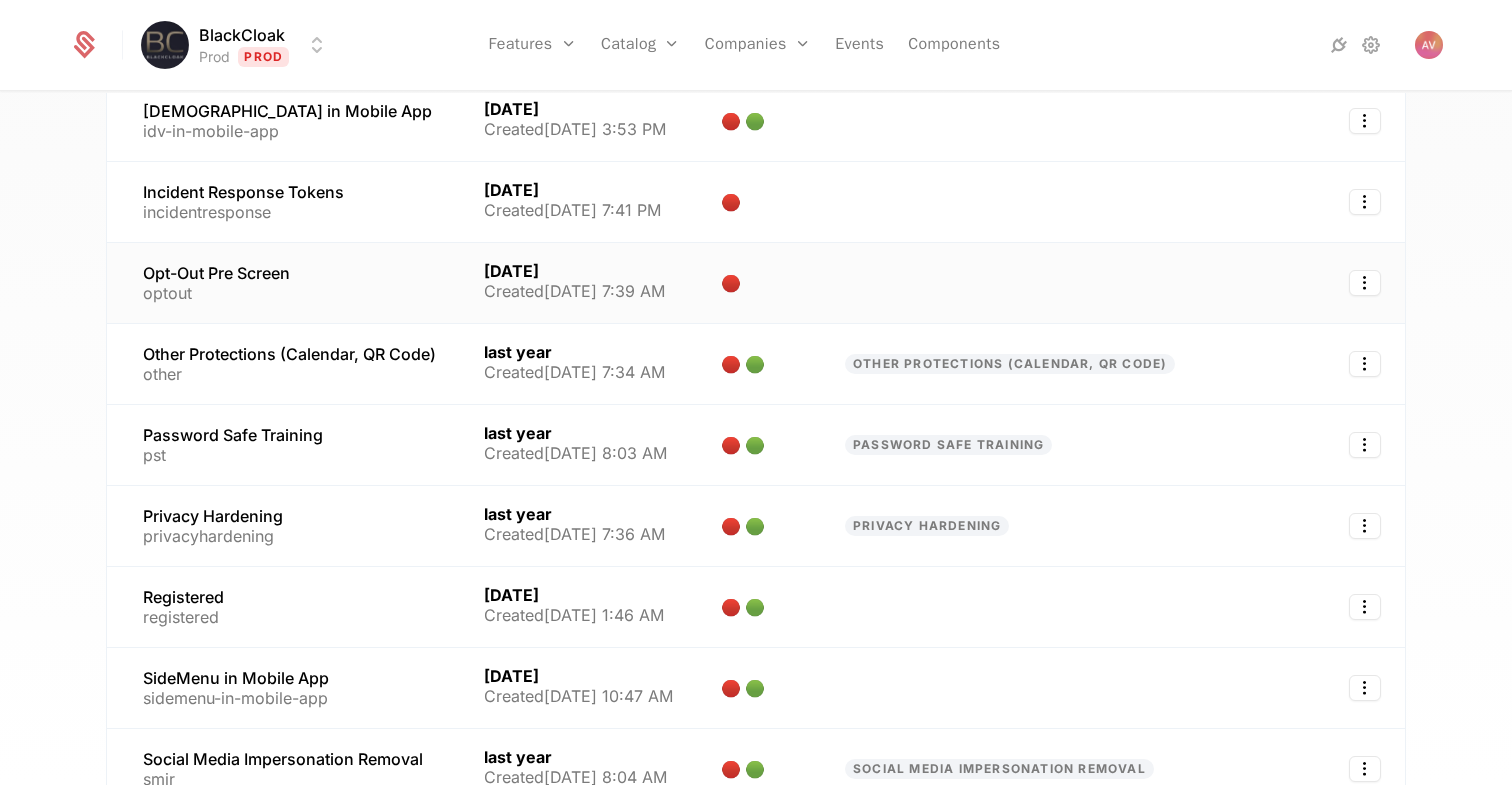 scroll, scrollTop: 487, scrollLeft: 0, axis: vertical 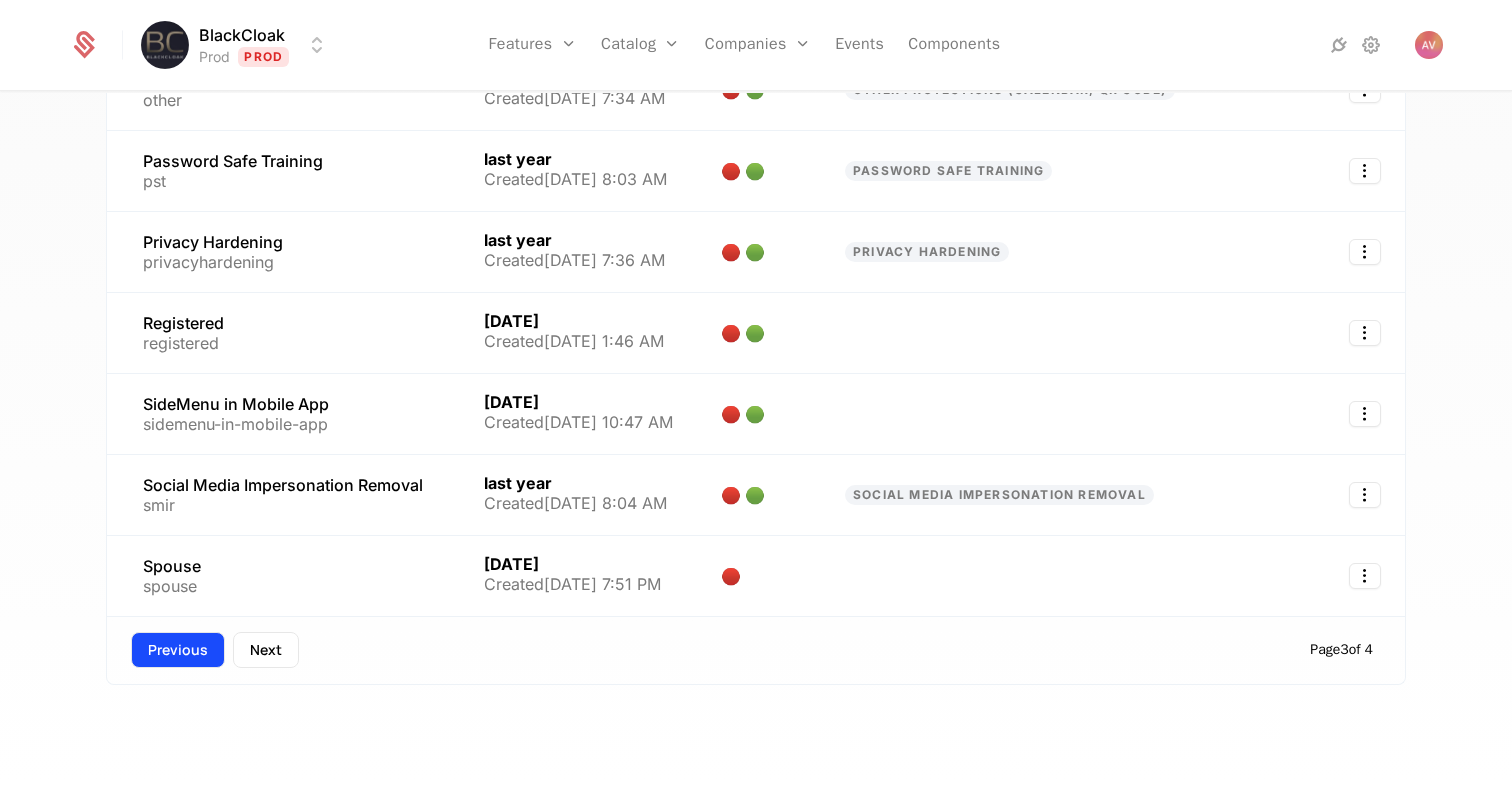 click on "Previous" at bounding box center [178, 650] 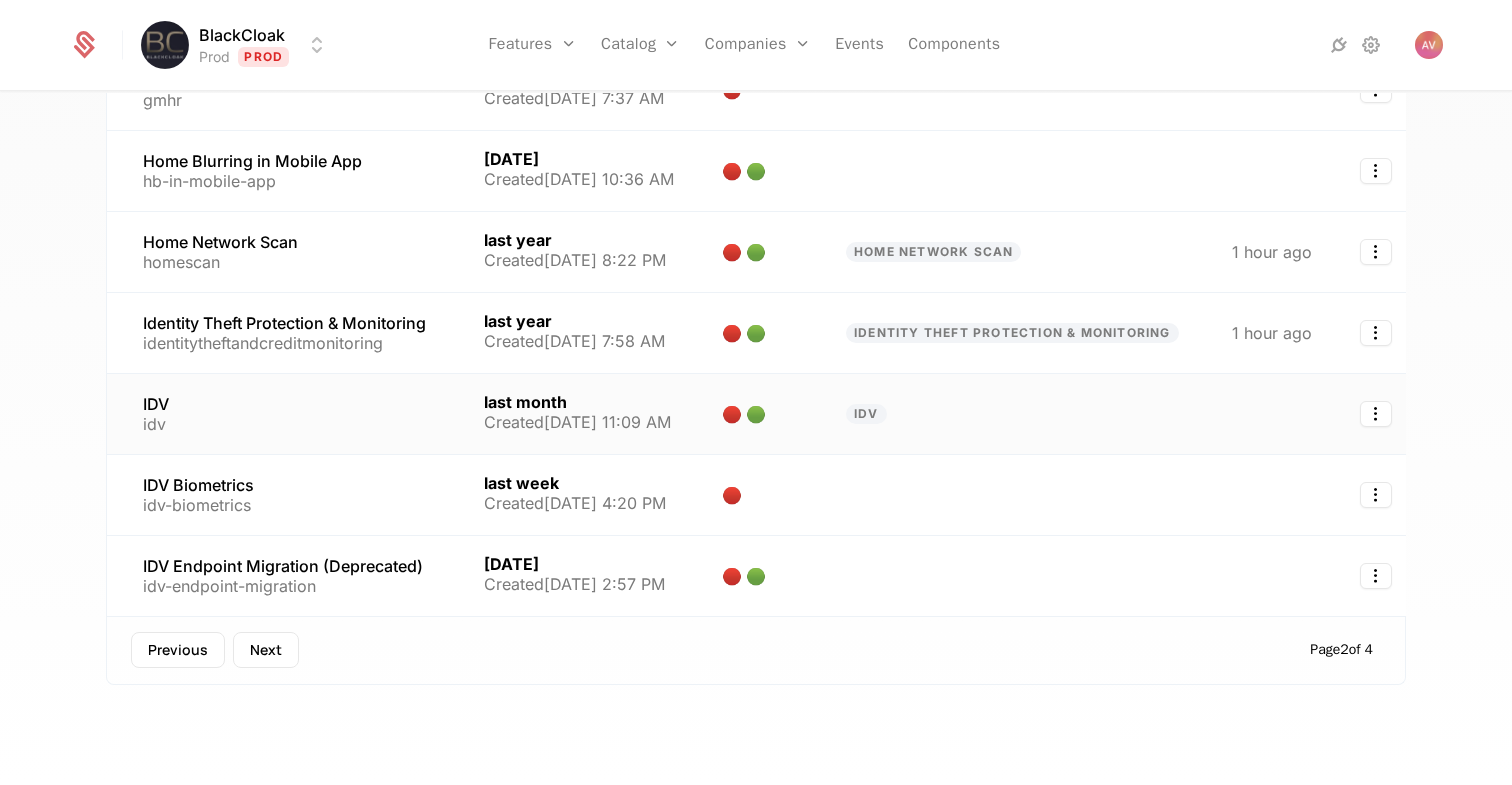 click on "IDV idv" at bounding box center (283, 414) 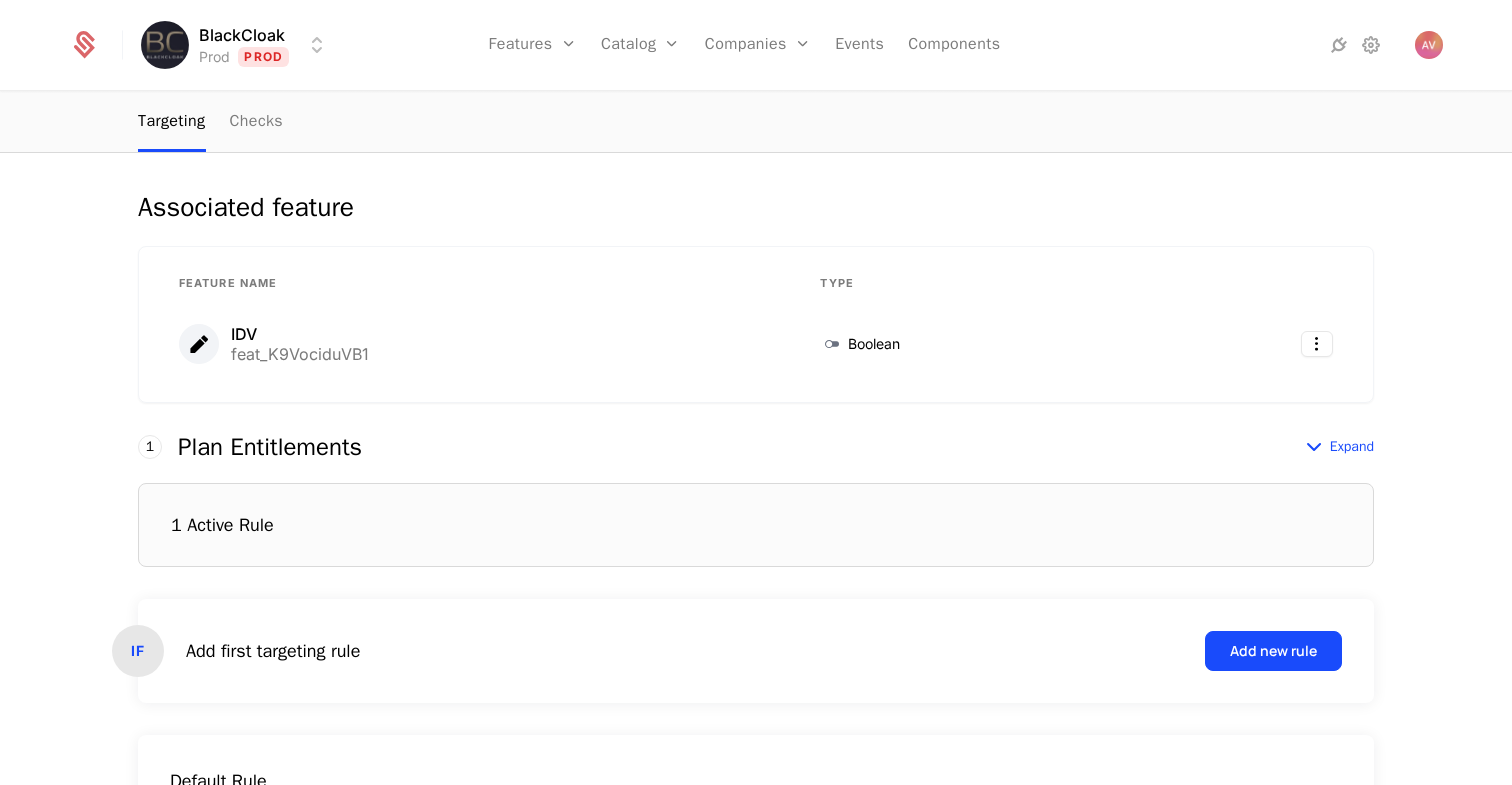 scroll, scrollTop: 524, scrollLeft: 0, axis: vertical 